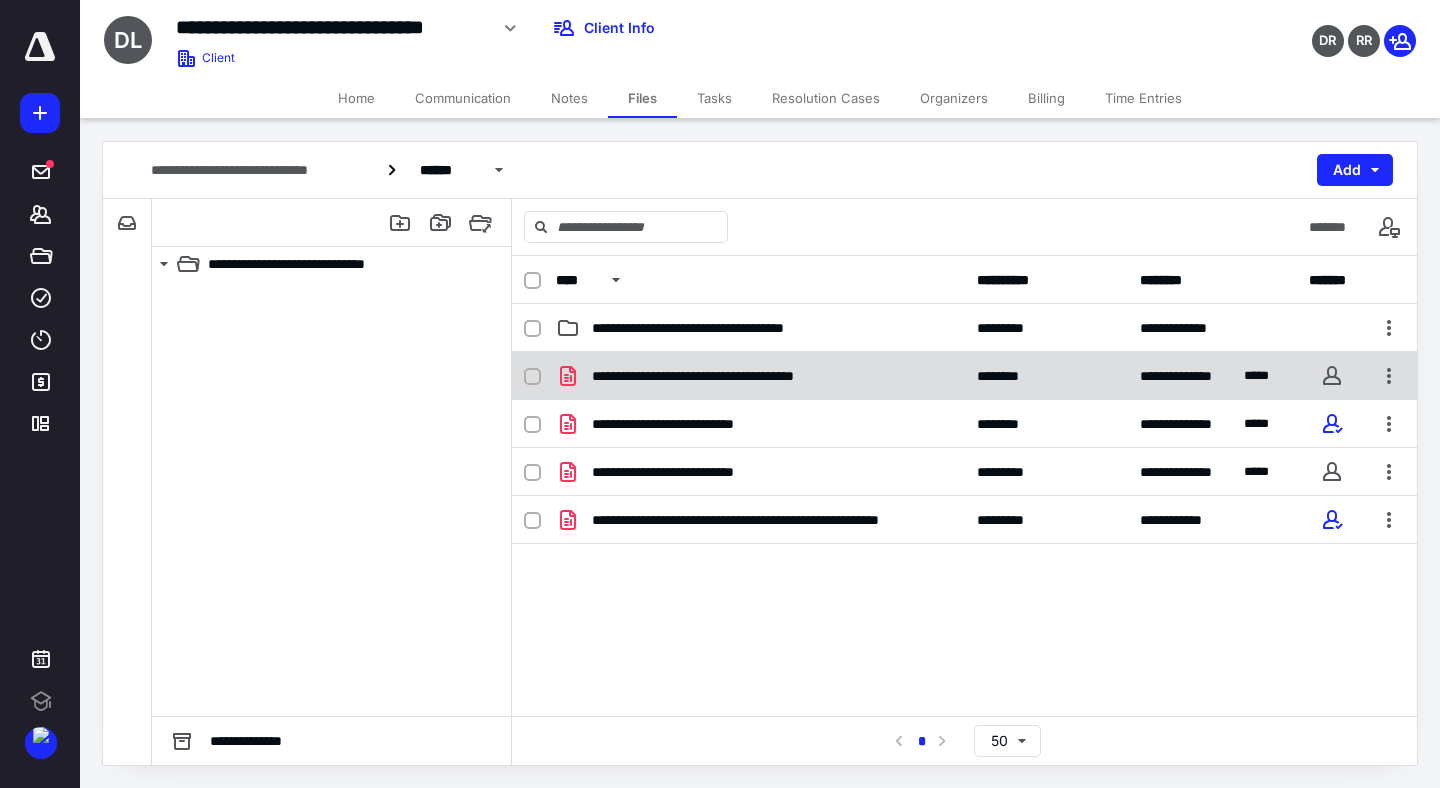 scroll, scrollTop: 0, scrollLeft: 0, axis: both 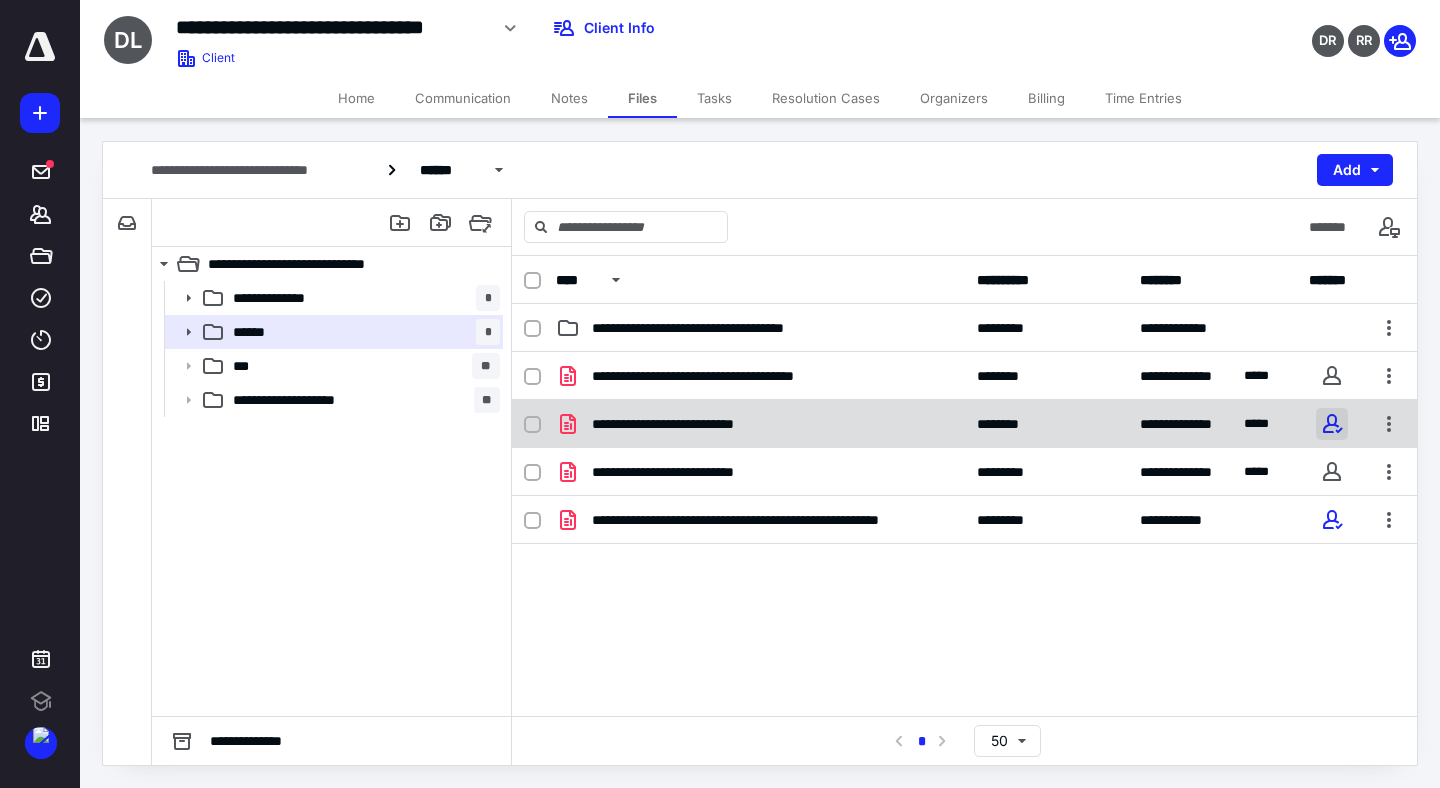 click at bounding box center (1332, 424) 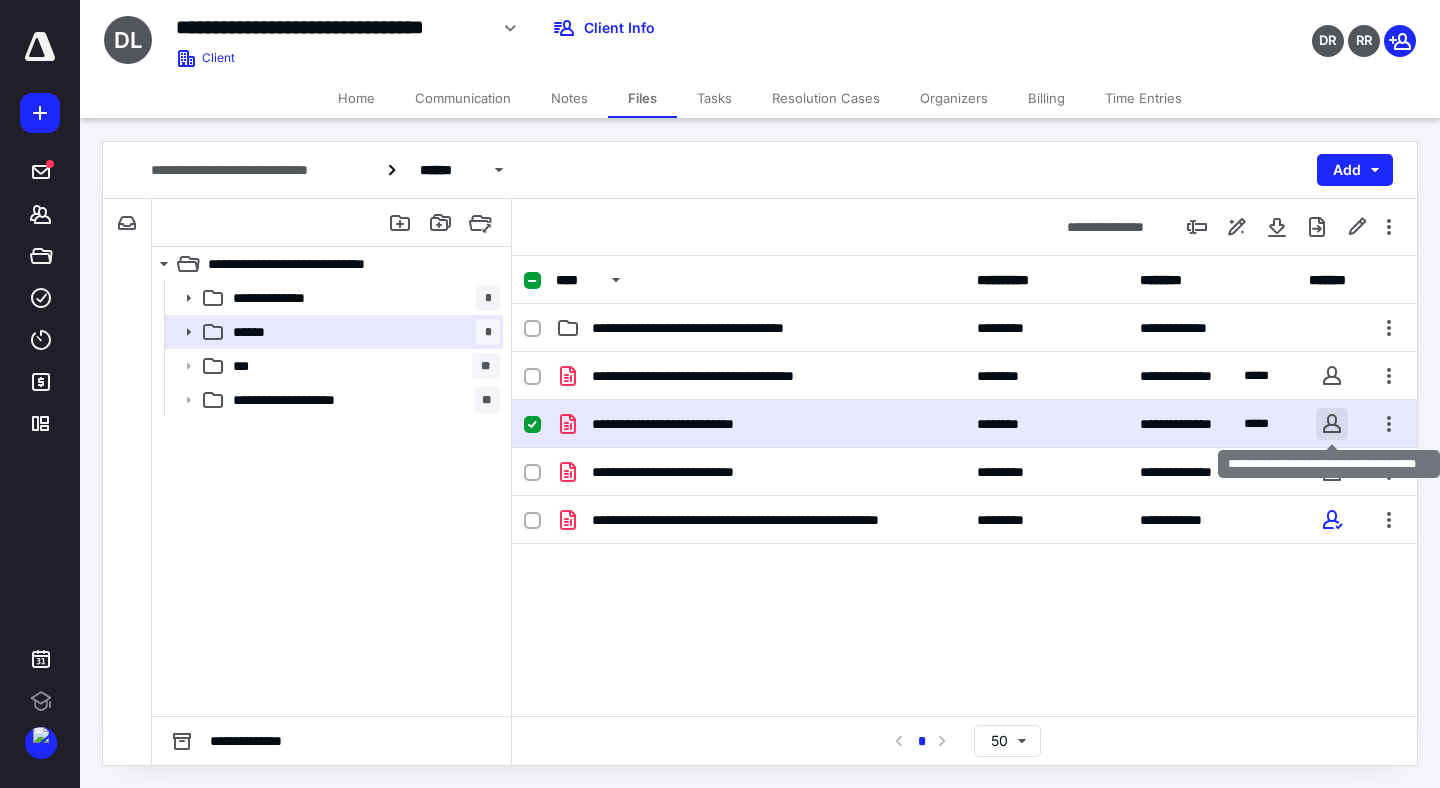scroll, scrollTop: 0, scrollLeft: 0, axis: both 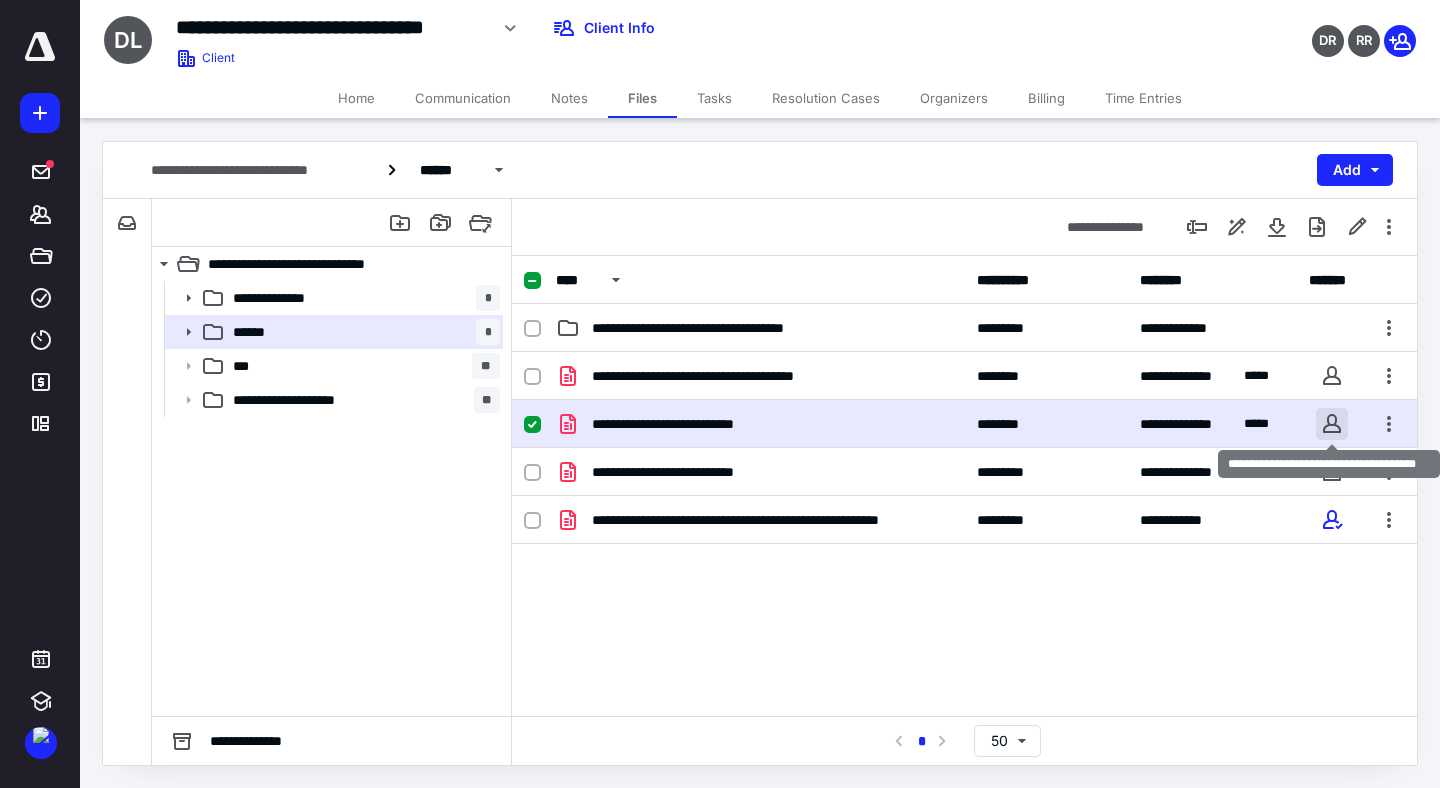 click at bounding box center (1332, 424) 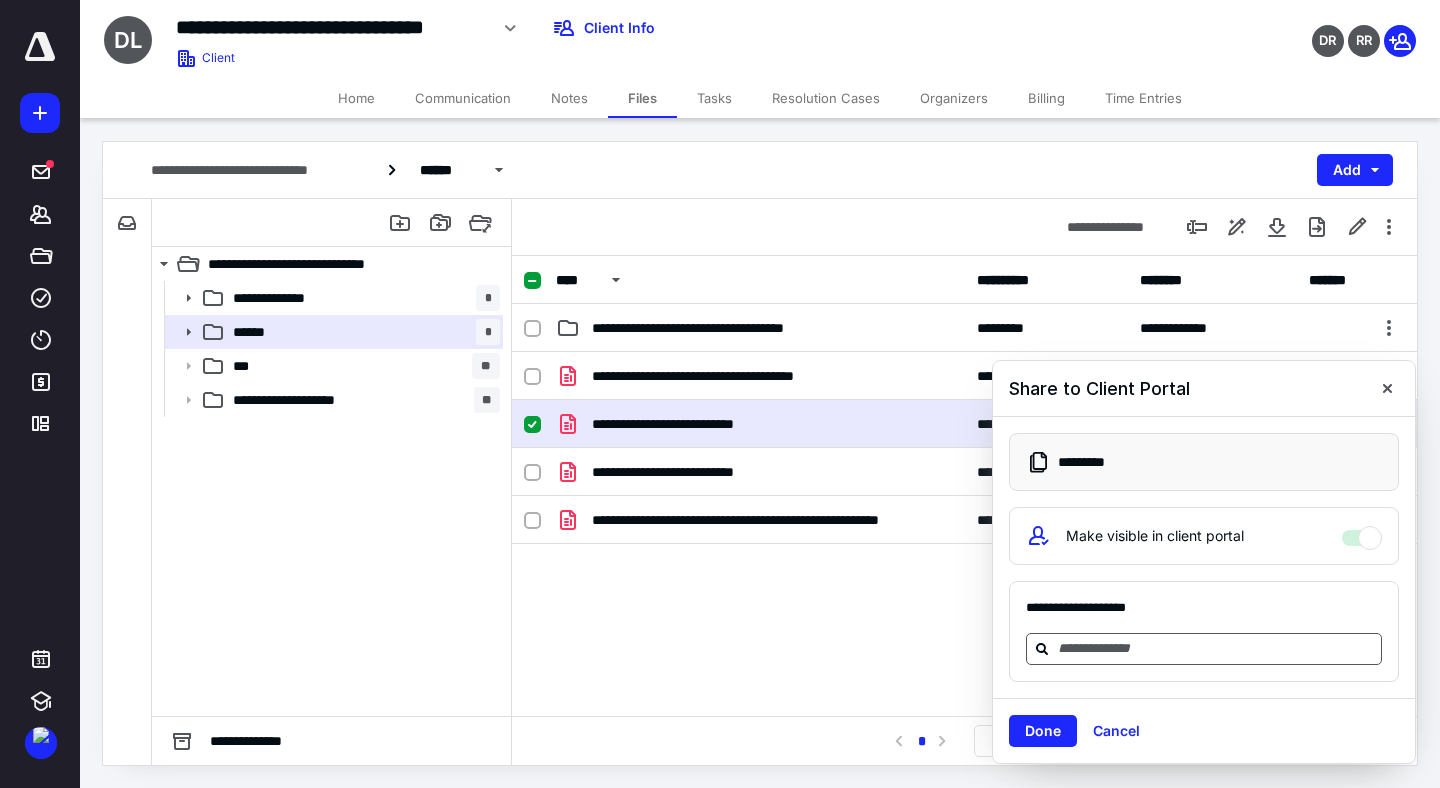 click at bounding box center [1216, 648] 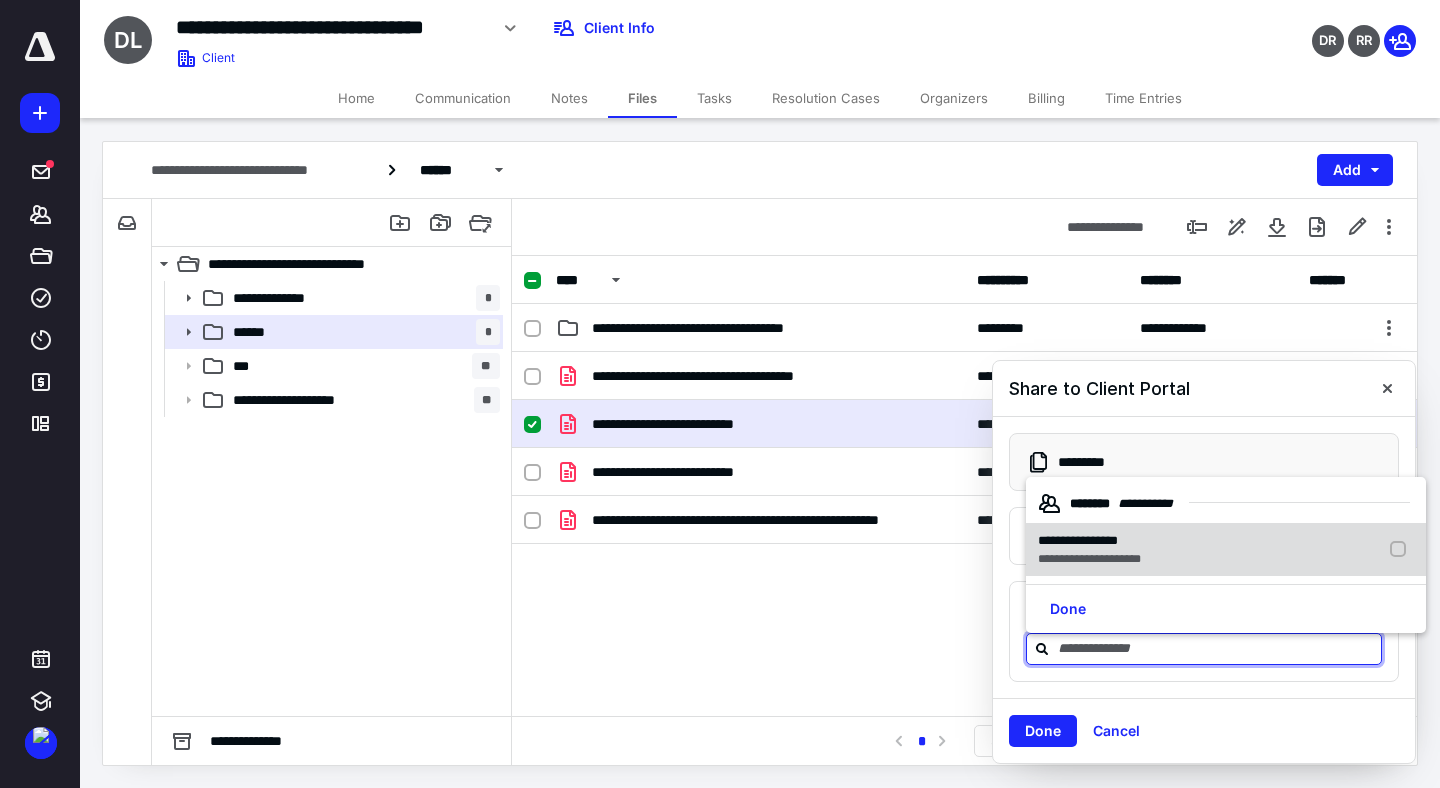click on "**********" at bounding box center [1226, 550] 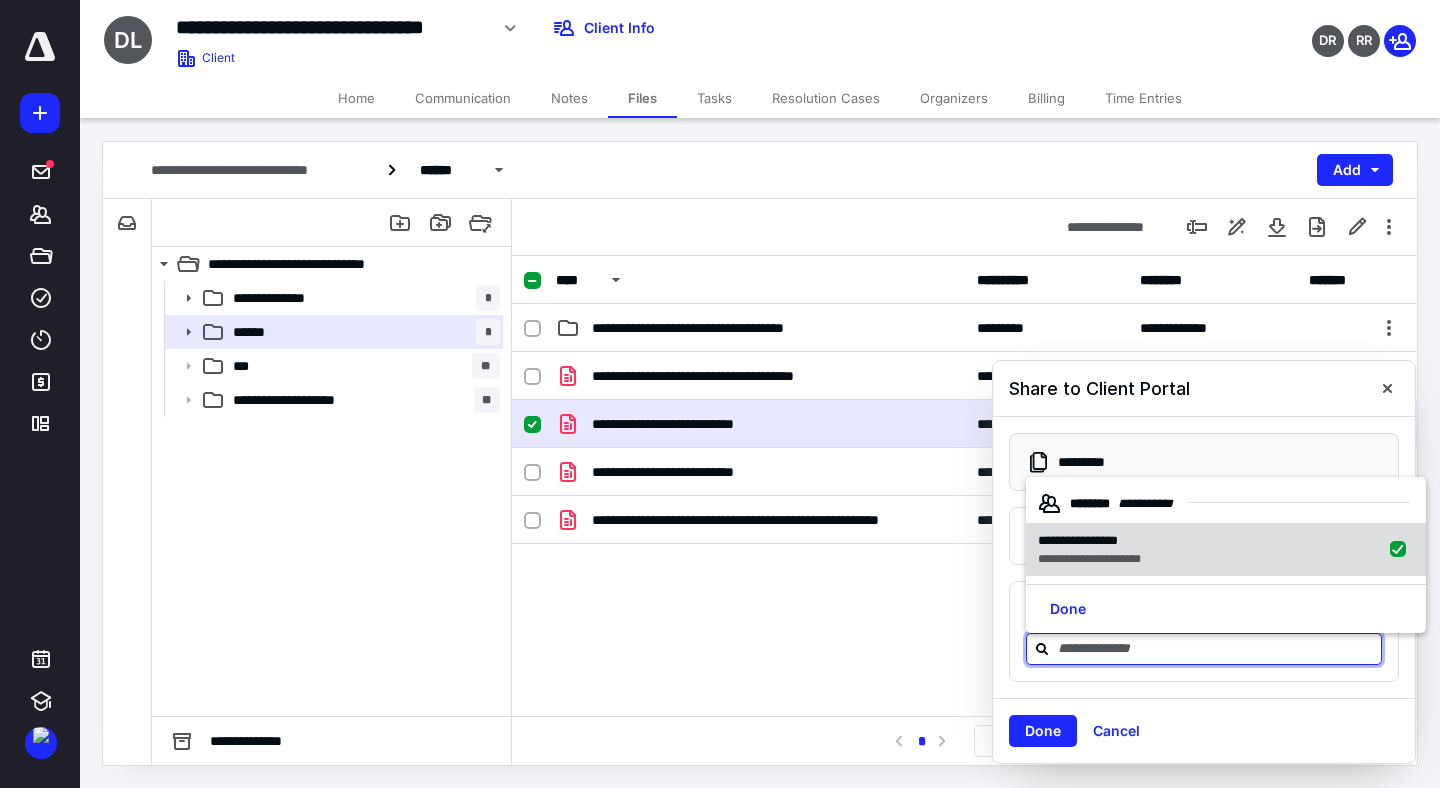 checkbox on "true" 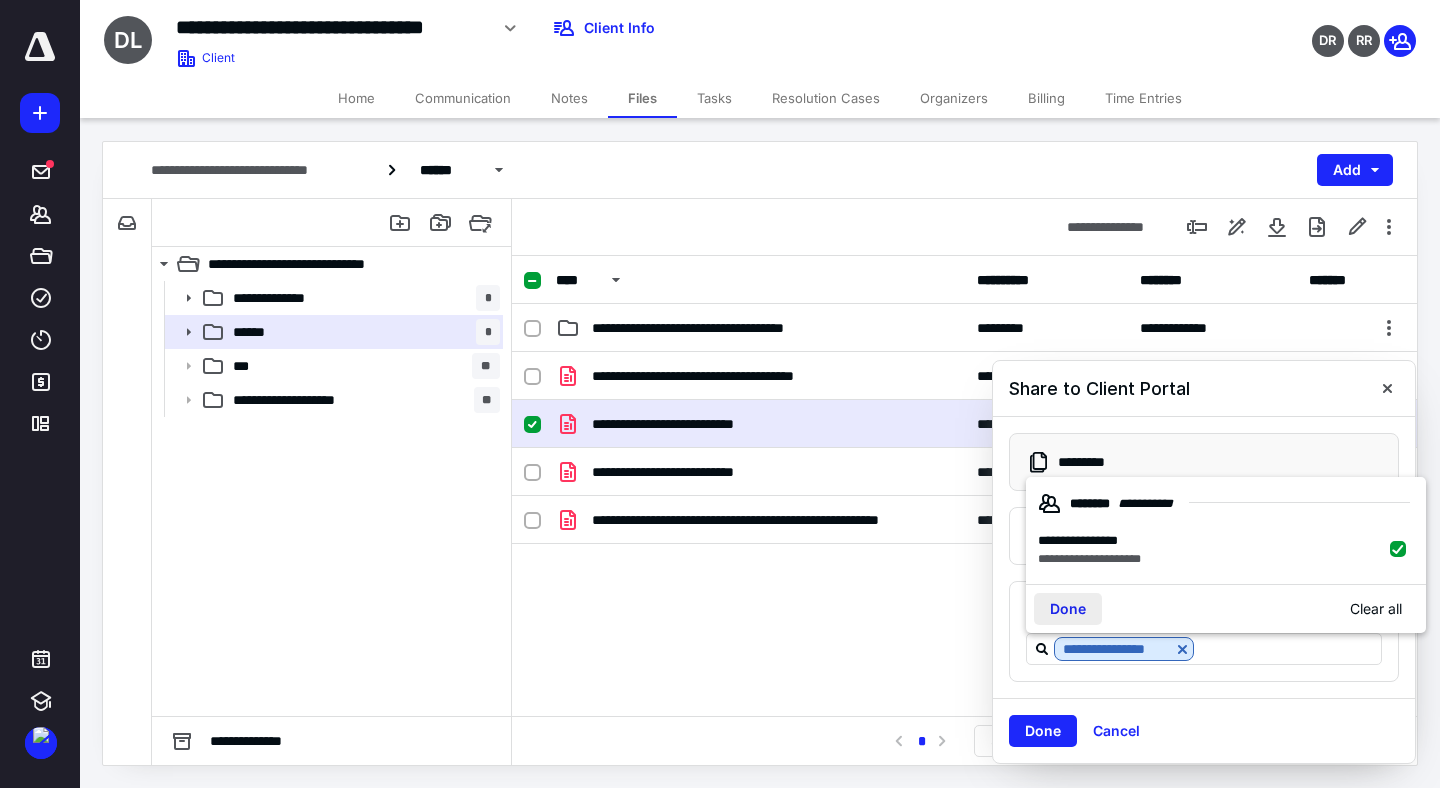 click on "Done" at bounding box center [1068, 609] 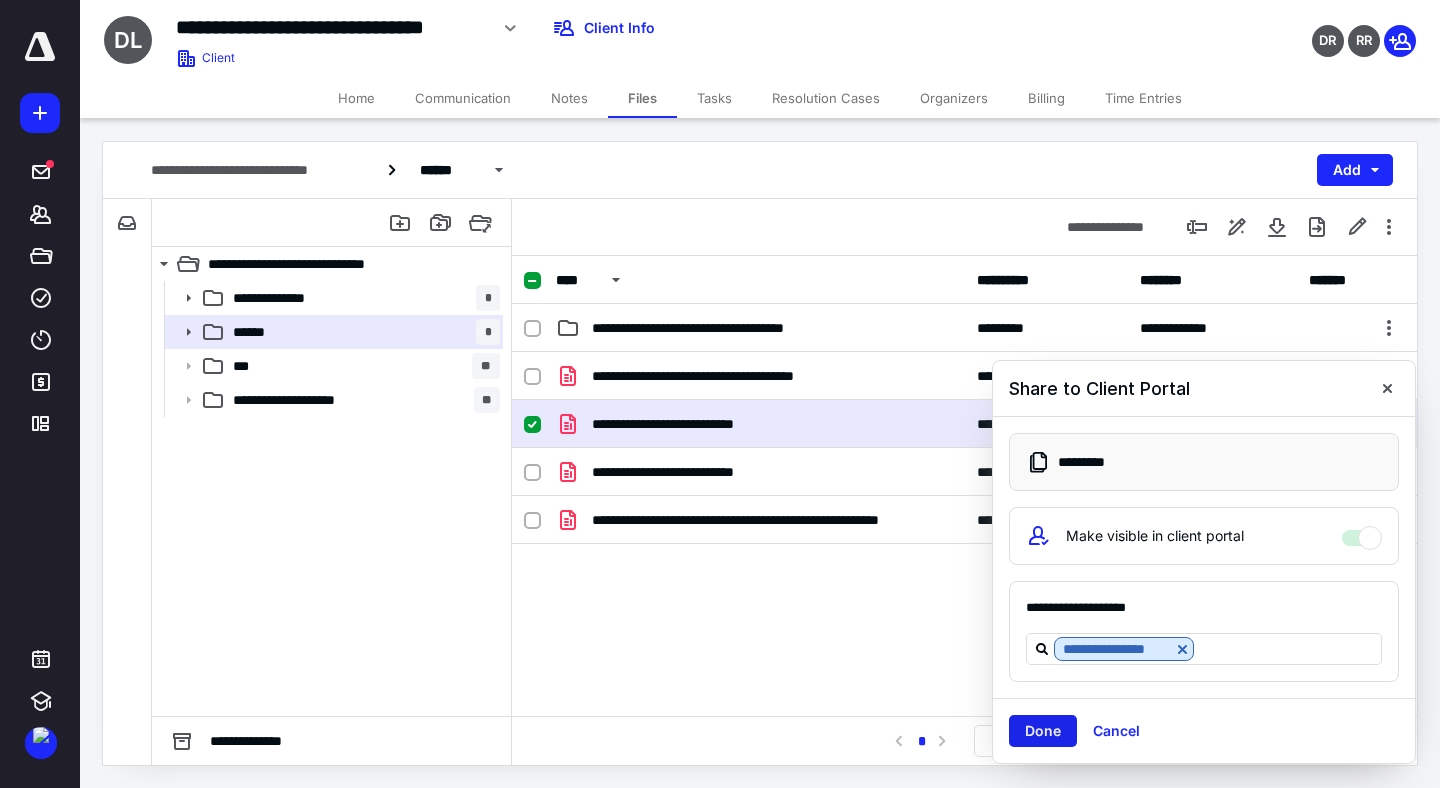 click on "Done" at bounding box center [1043, 731] 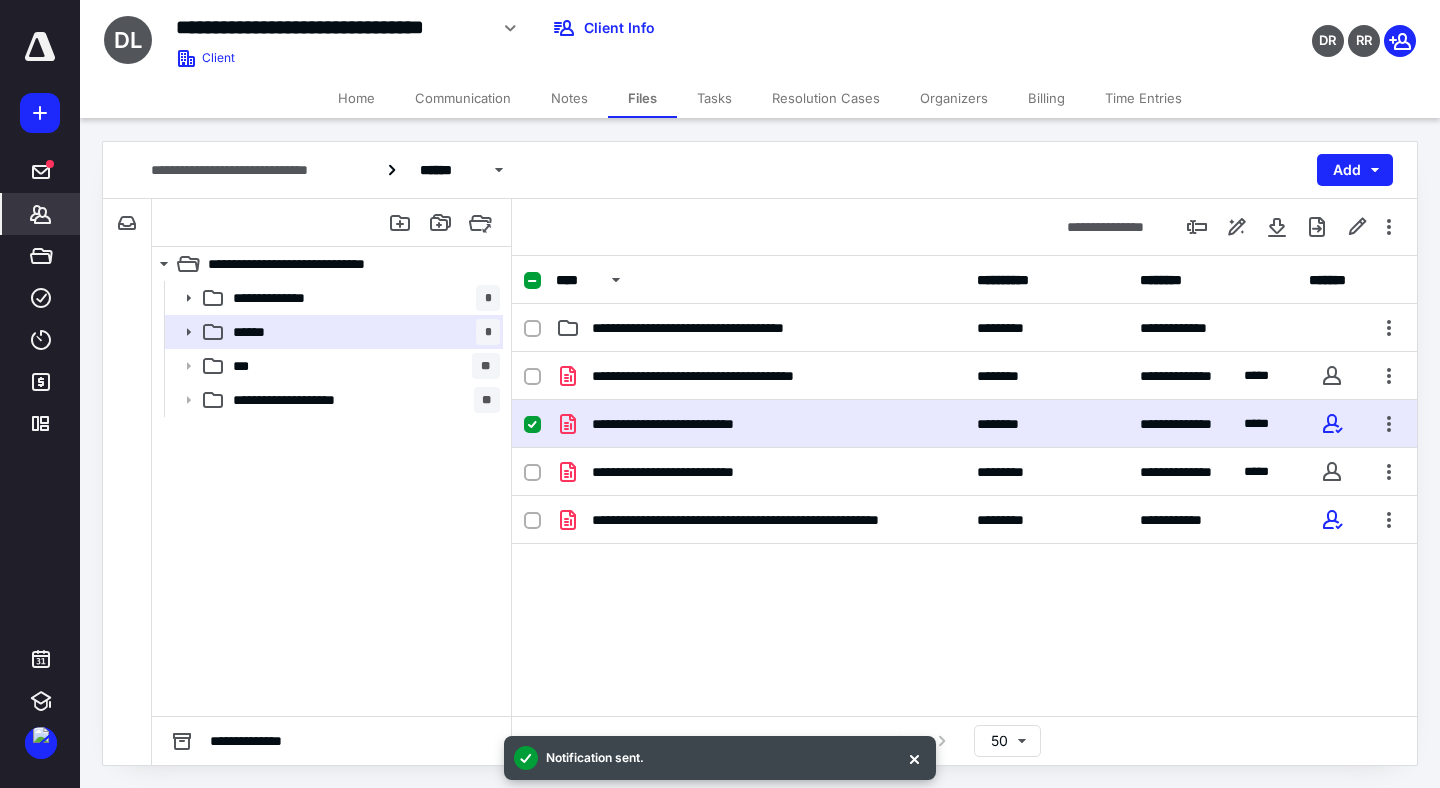 click 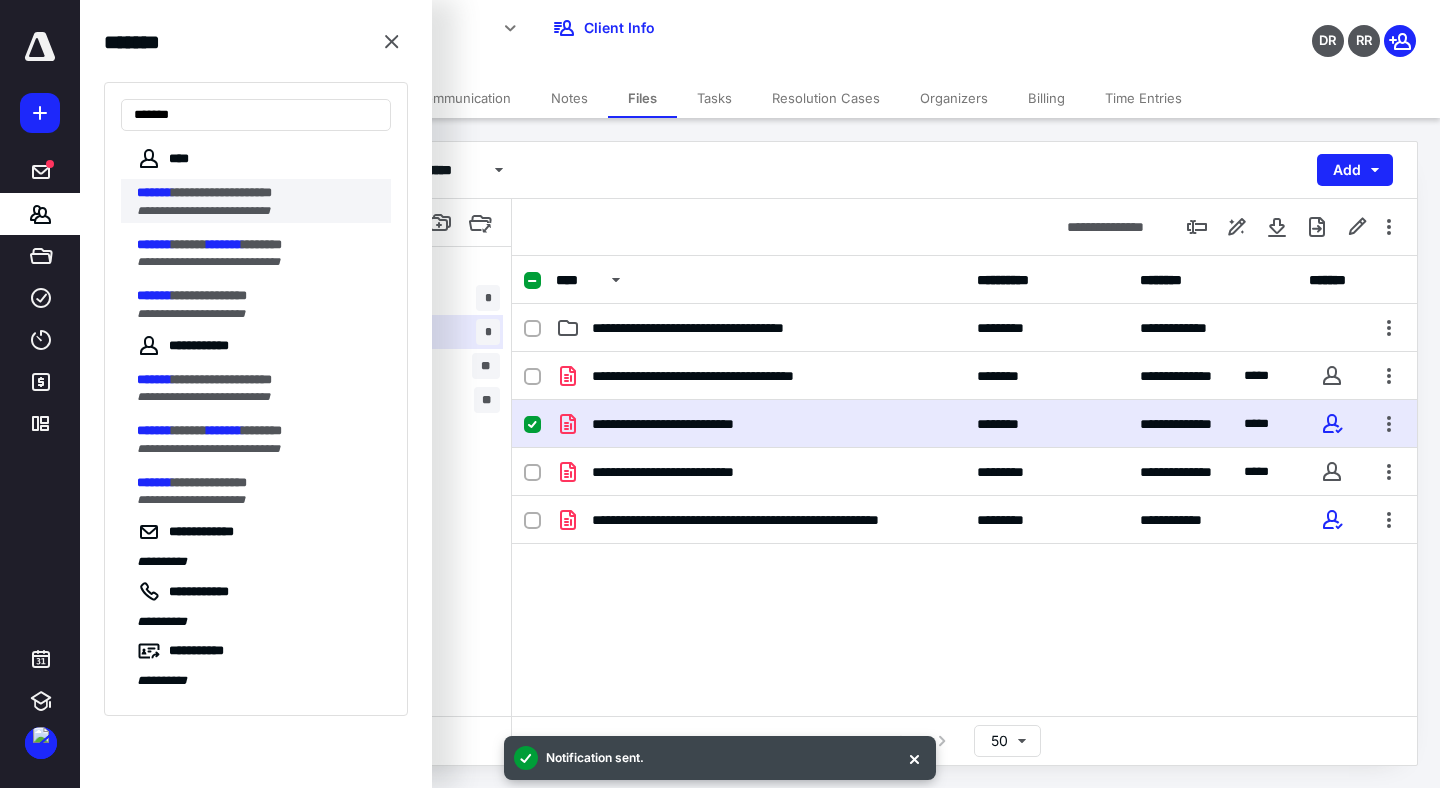 type on "*******" 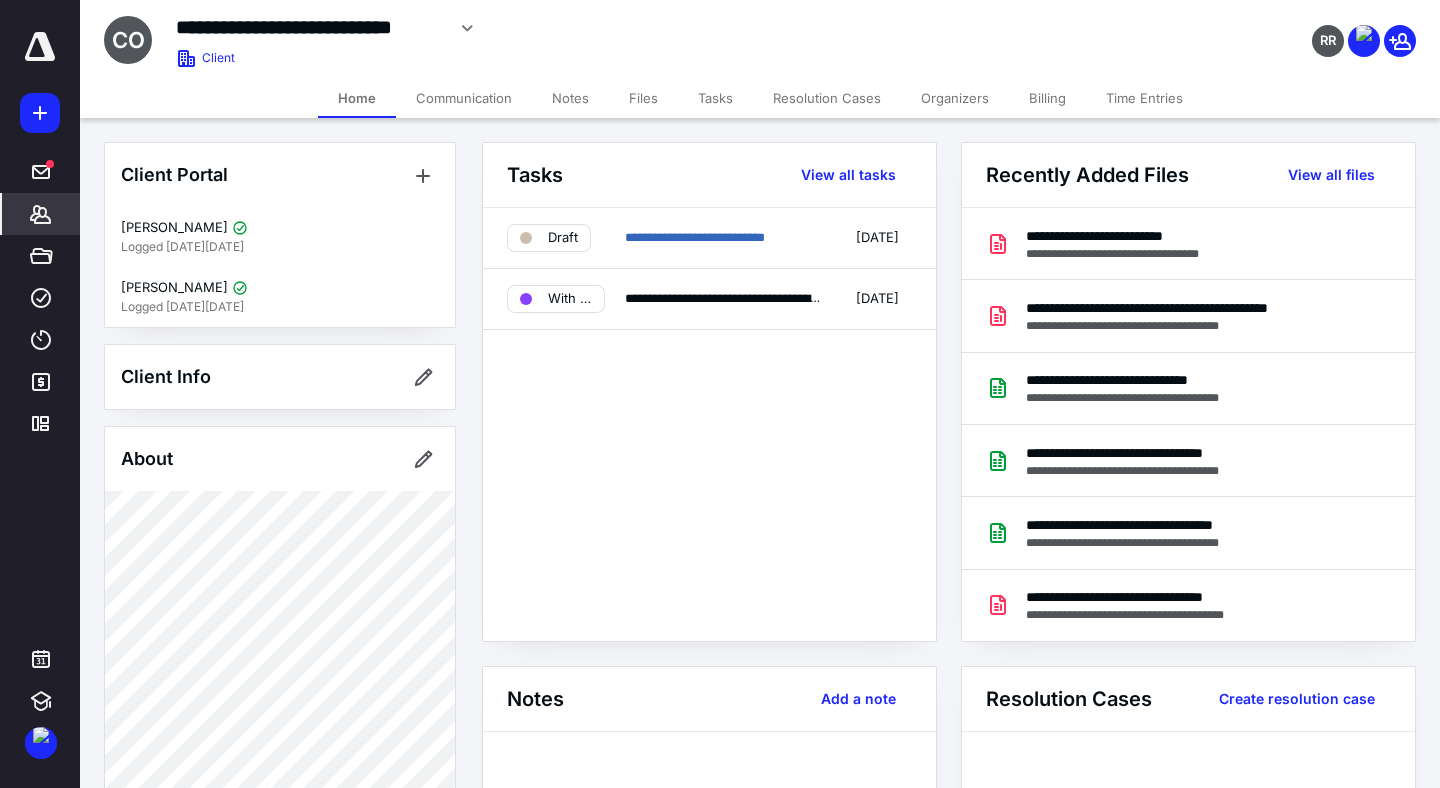 click on "Files" at bounding box center [643, 98] 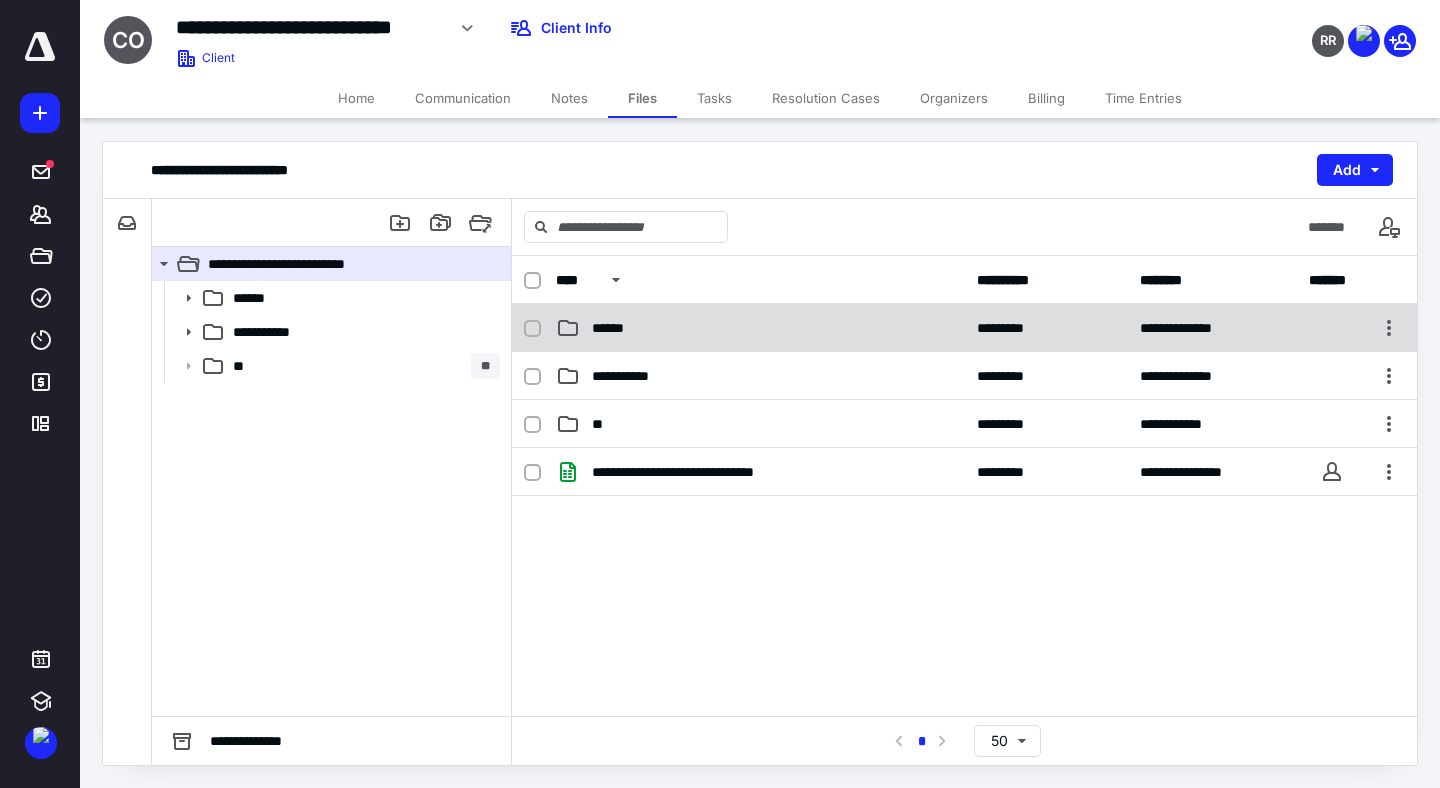 click on "**********" at bounding box center [964, 328] 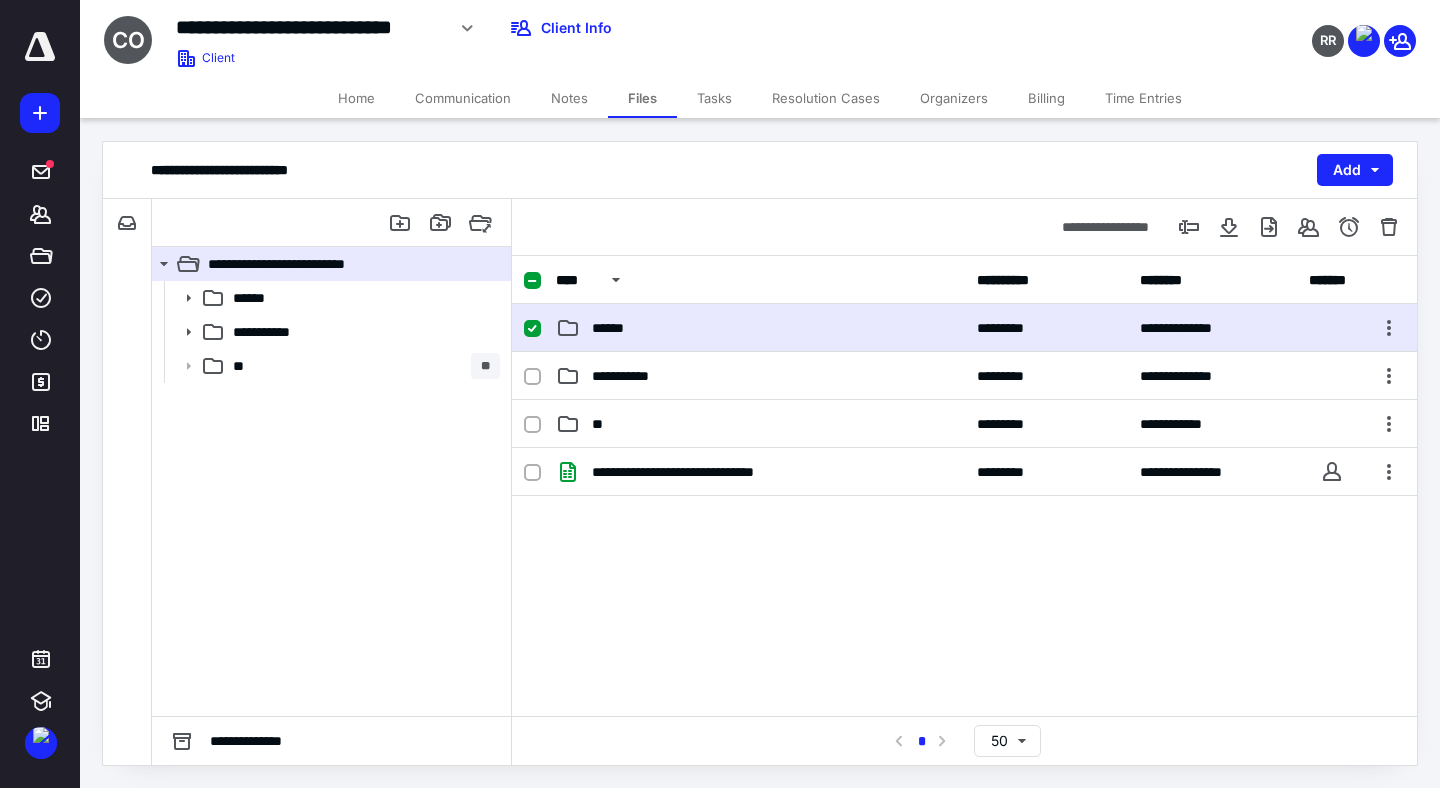 click on "**********" at bounding box center (964, 328) 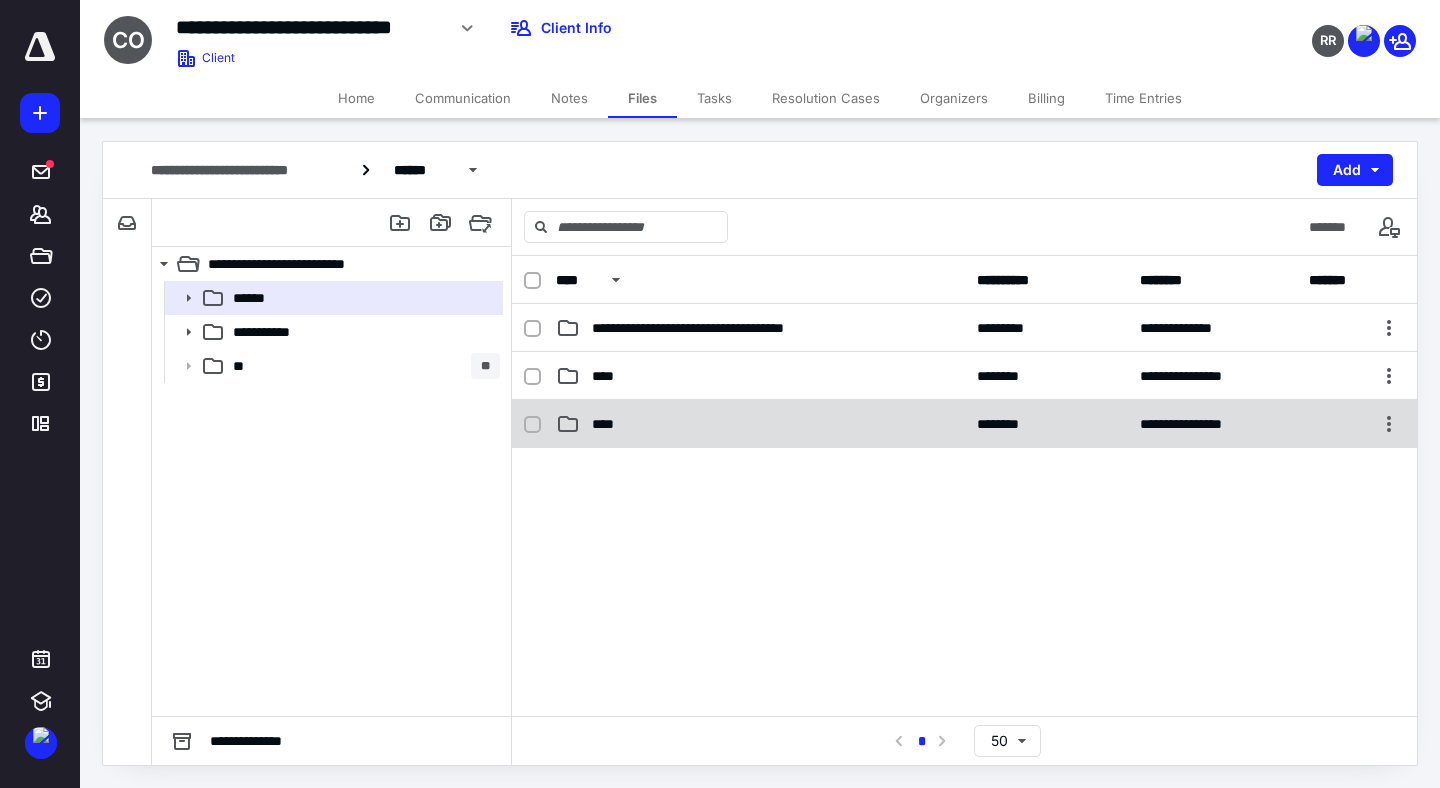 click on "****" at bounding box center (760, 424) 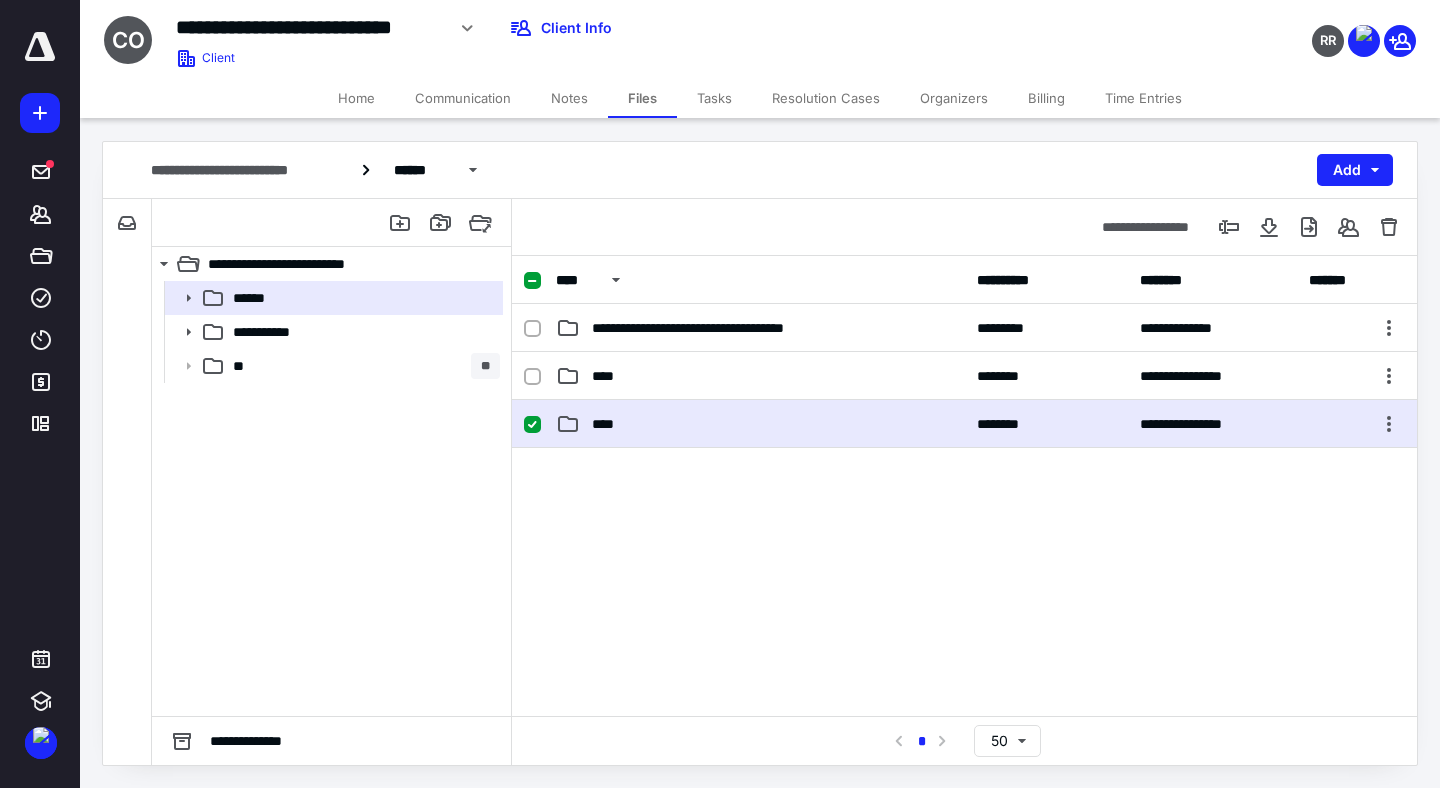 click on "****" at bounding box center [760, 424] 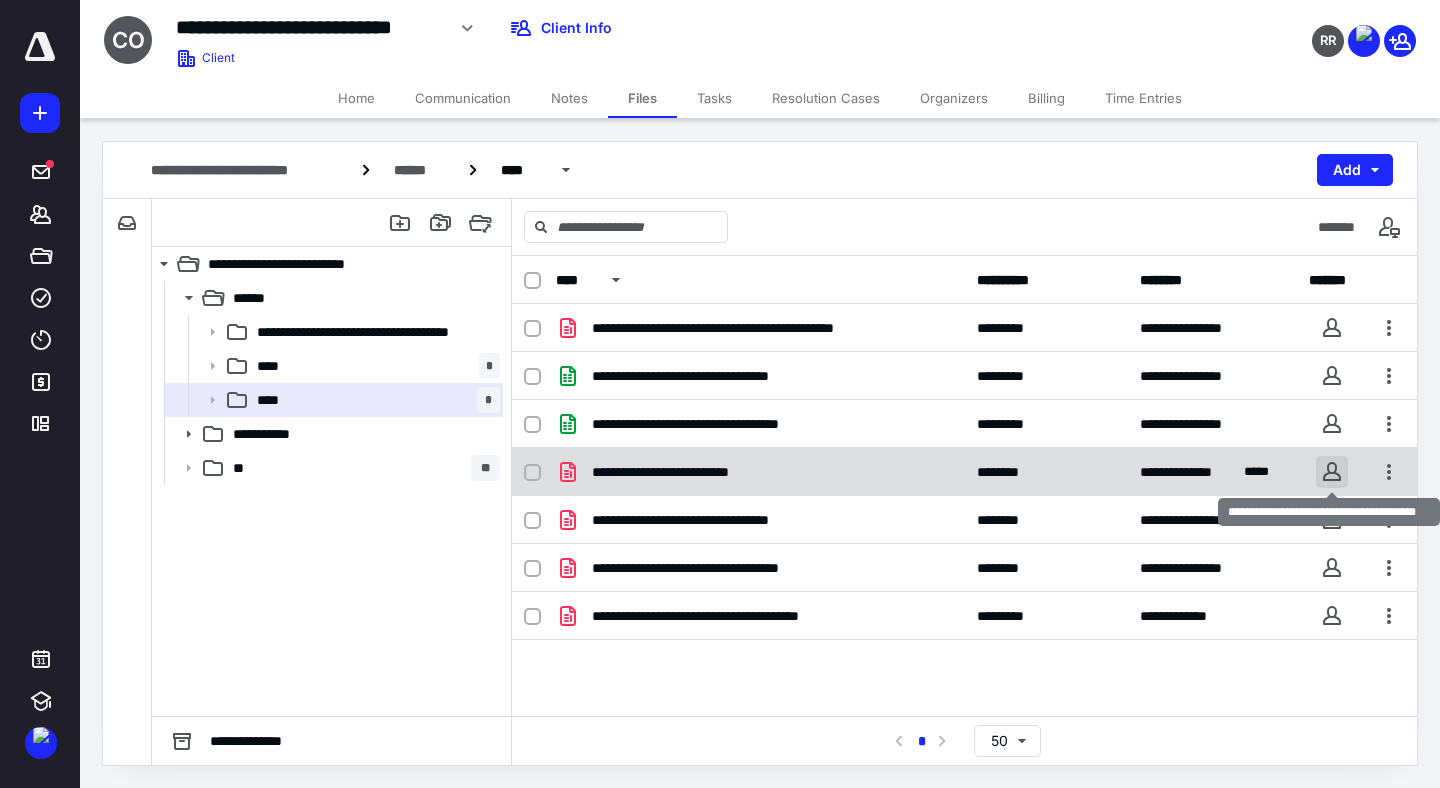 click at bounding box center (1332, 472) 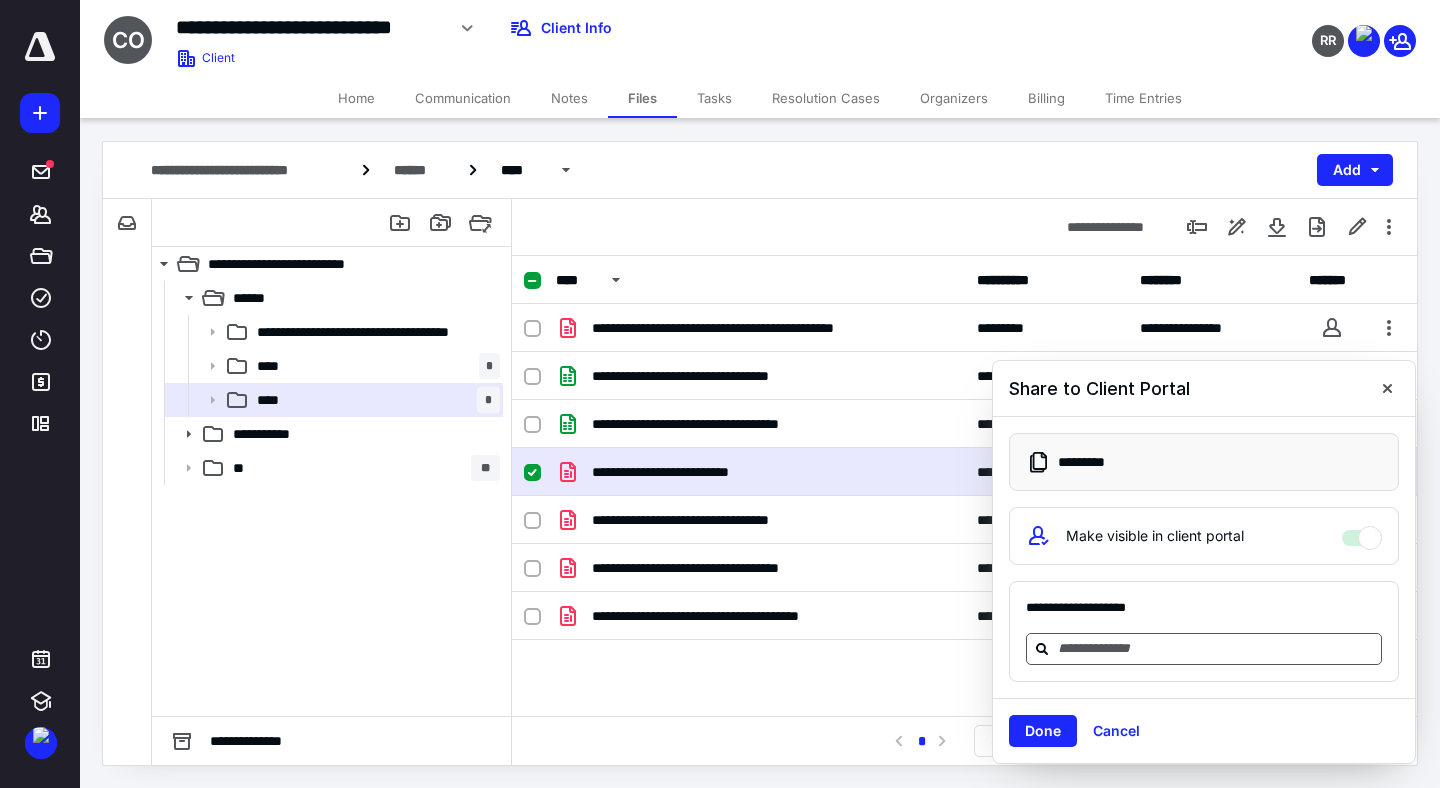 click at bounding box center [1204, 649] 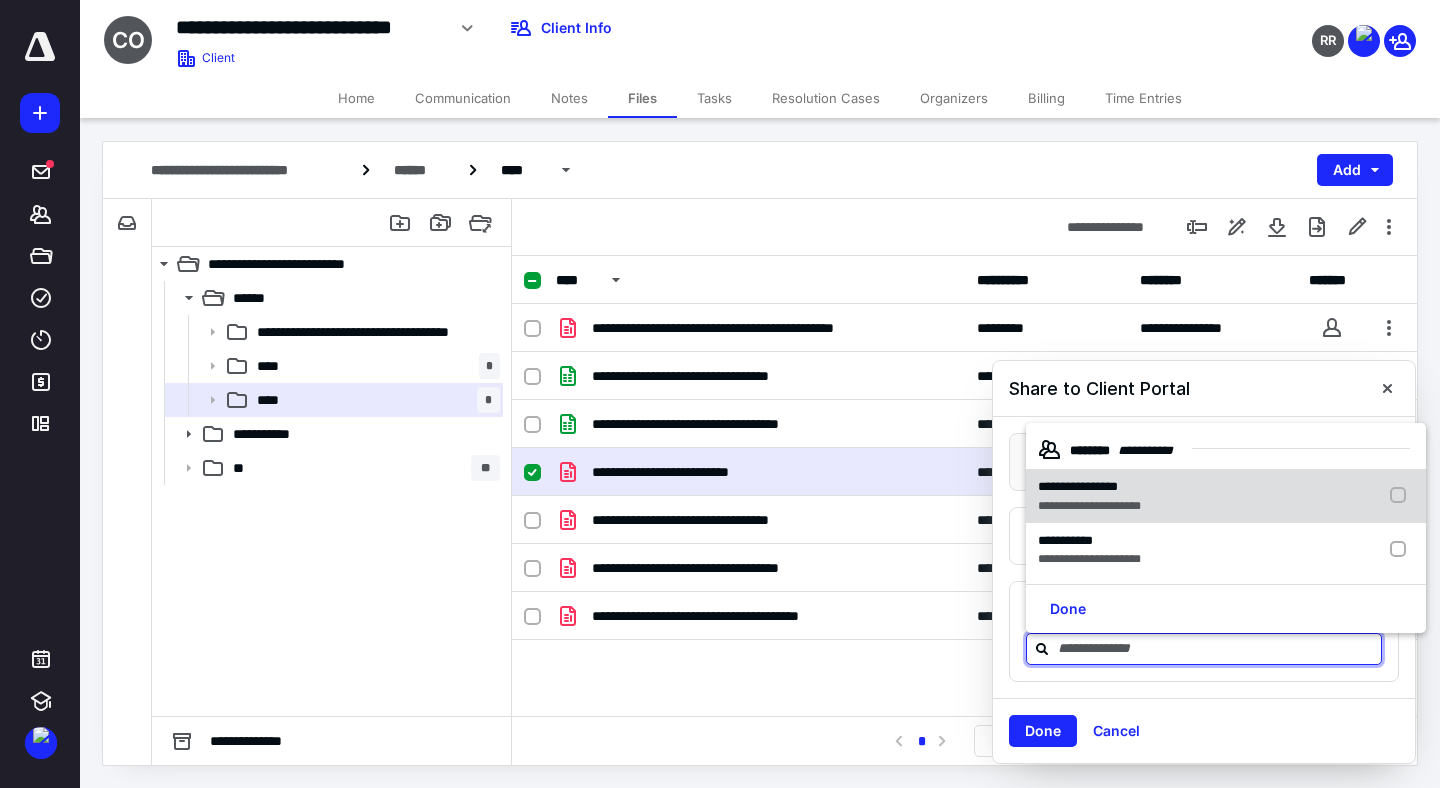 click on "**********" at bounding box center (1089, 487) 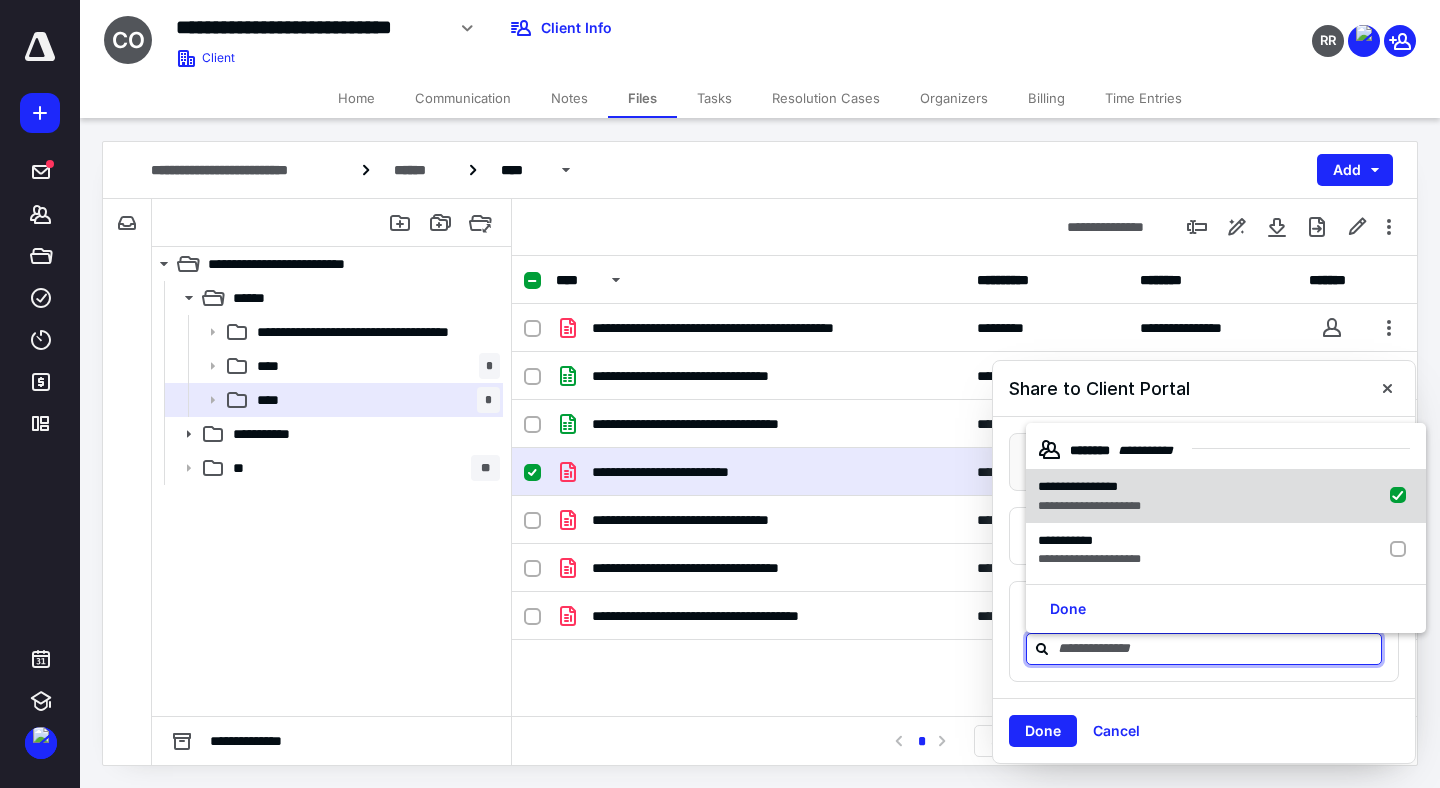checkbox on "true" 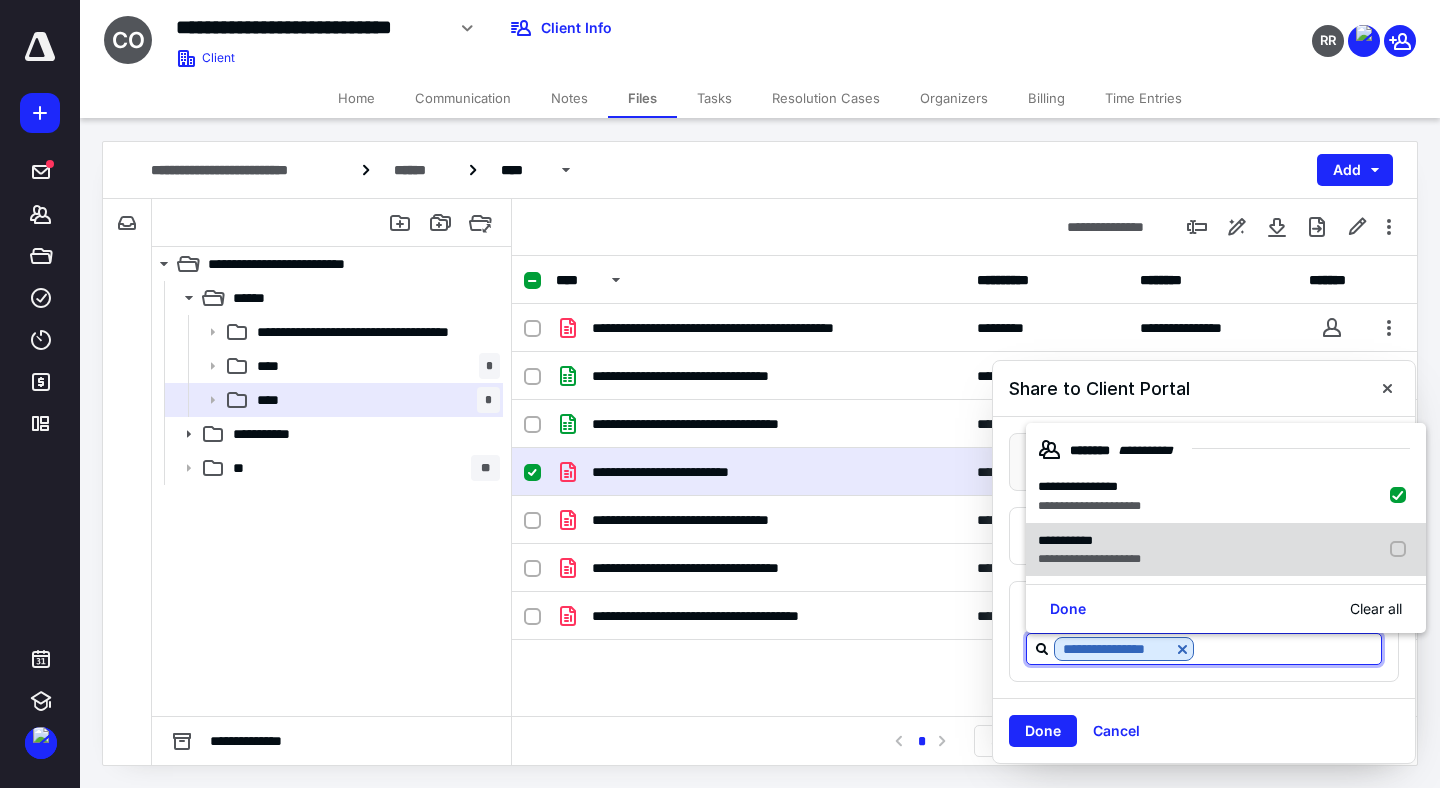 click on "**********" at bounding box center (1089, 541) 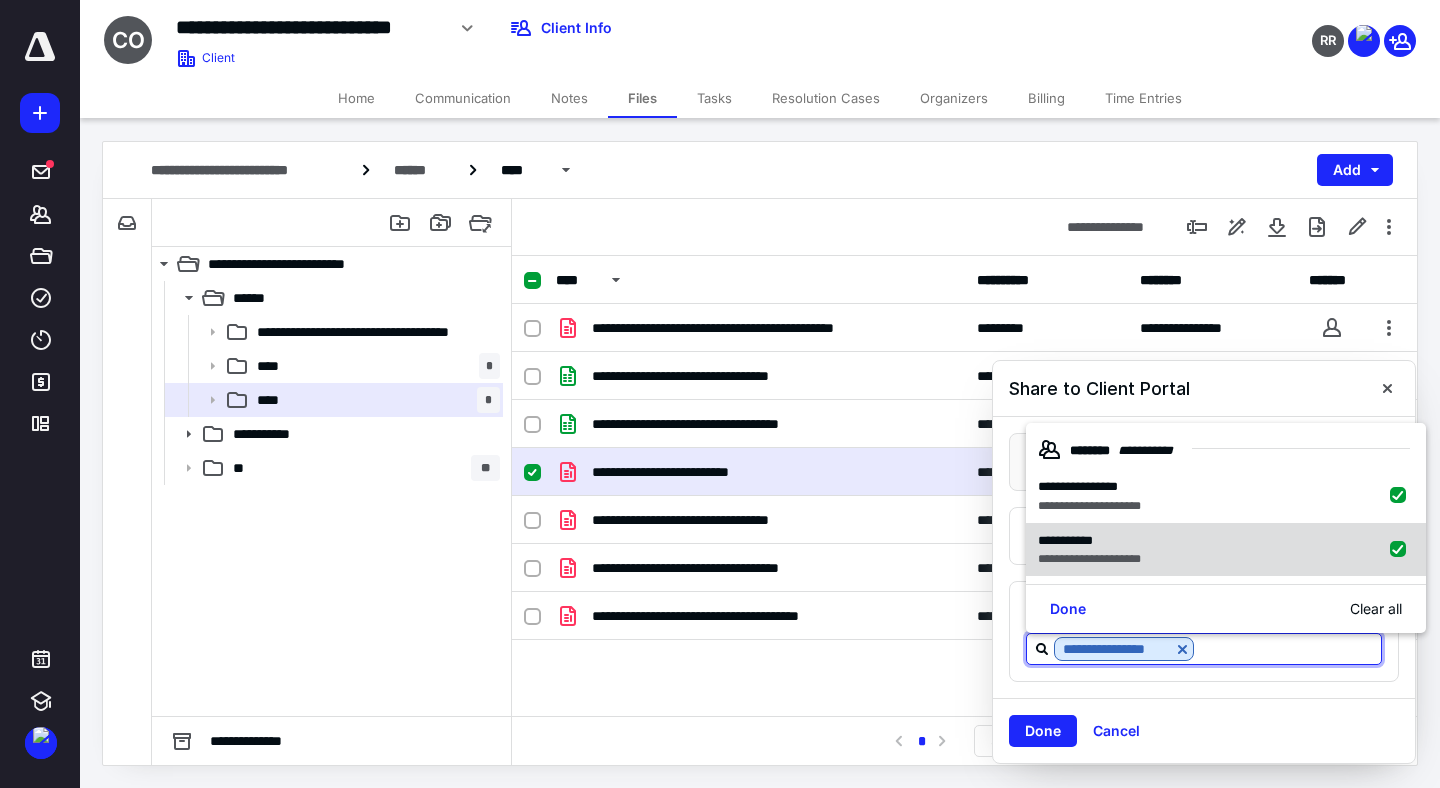 checkbox on "true" 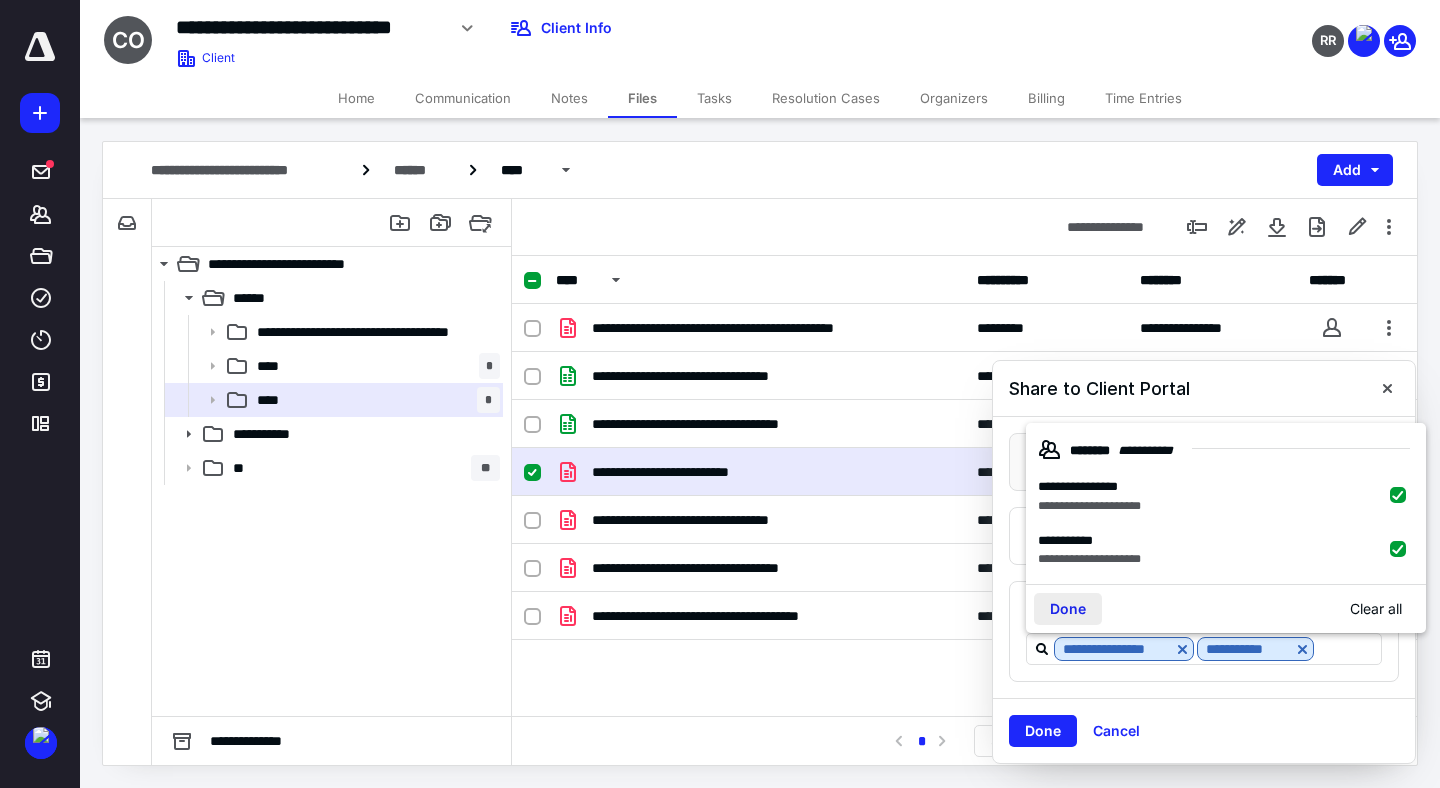 click on "Done" at bounding box center (1068, 609) 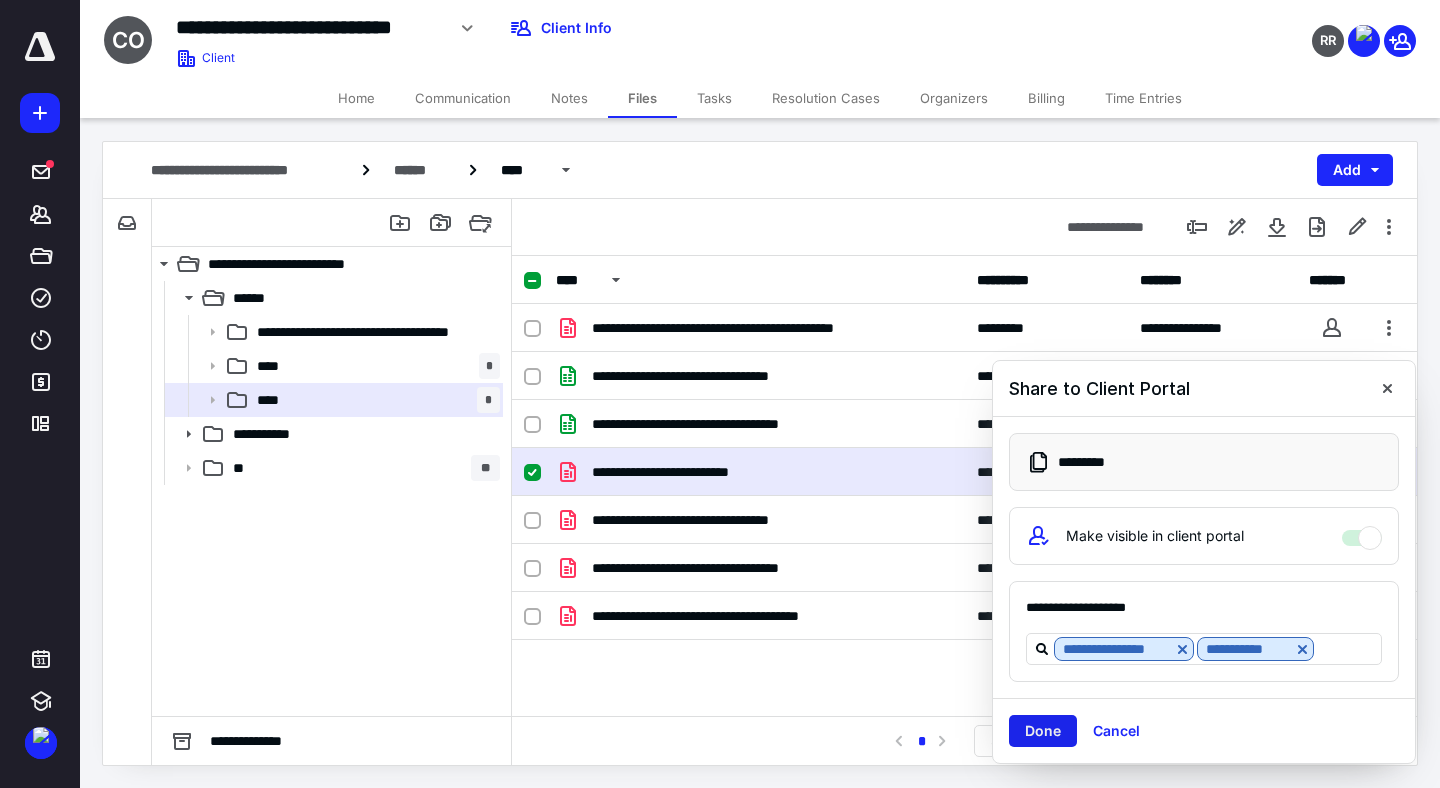 click on "Done" at bounding box center [1043, 731] 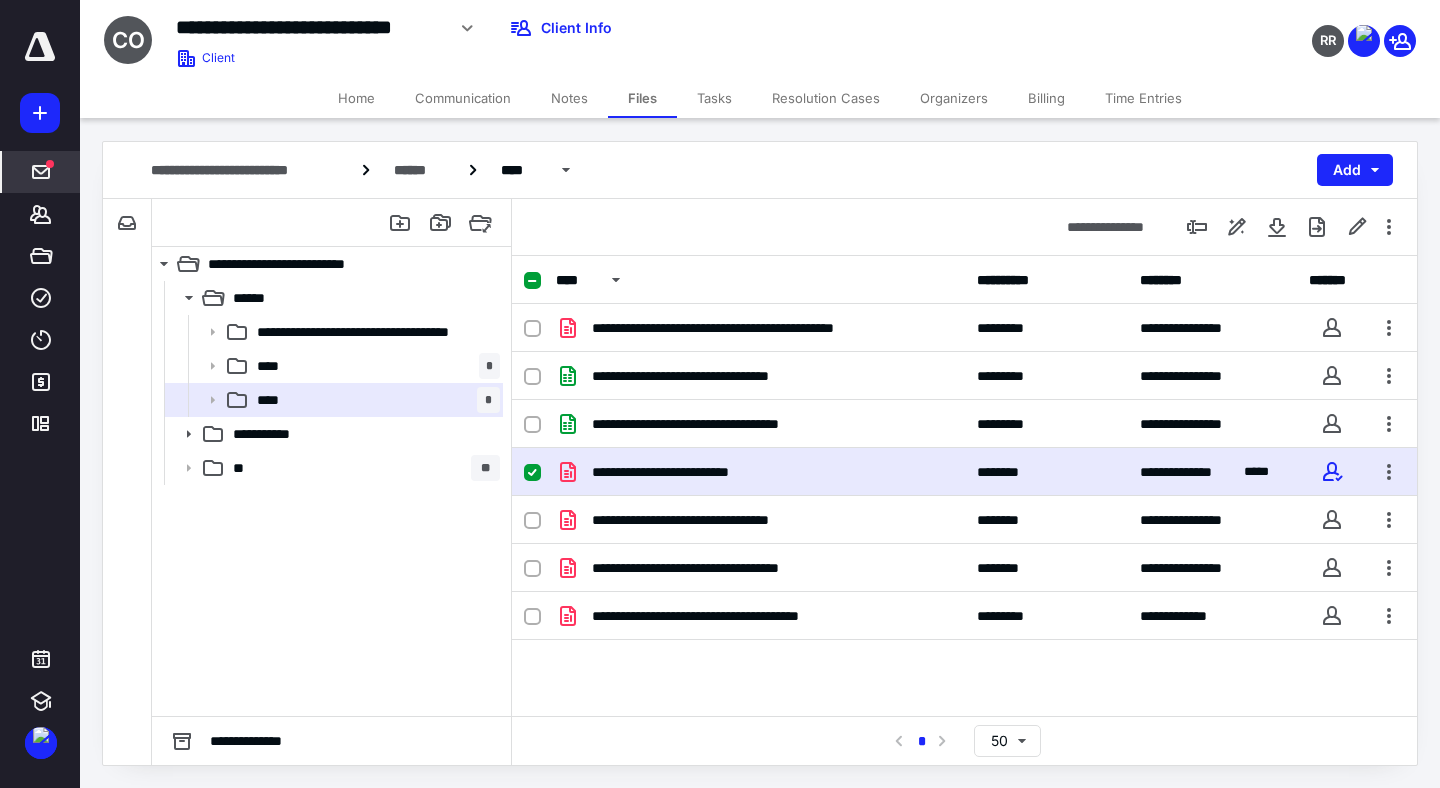 click 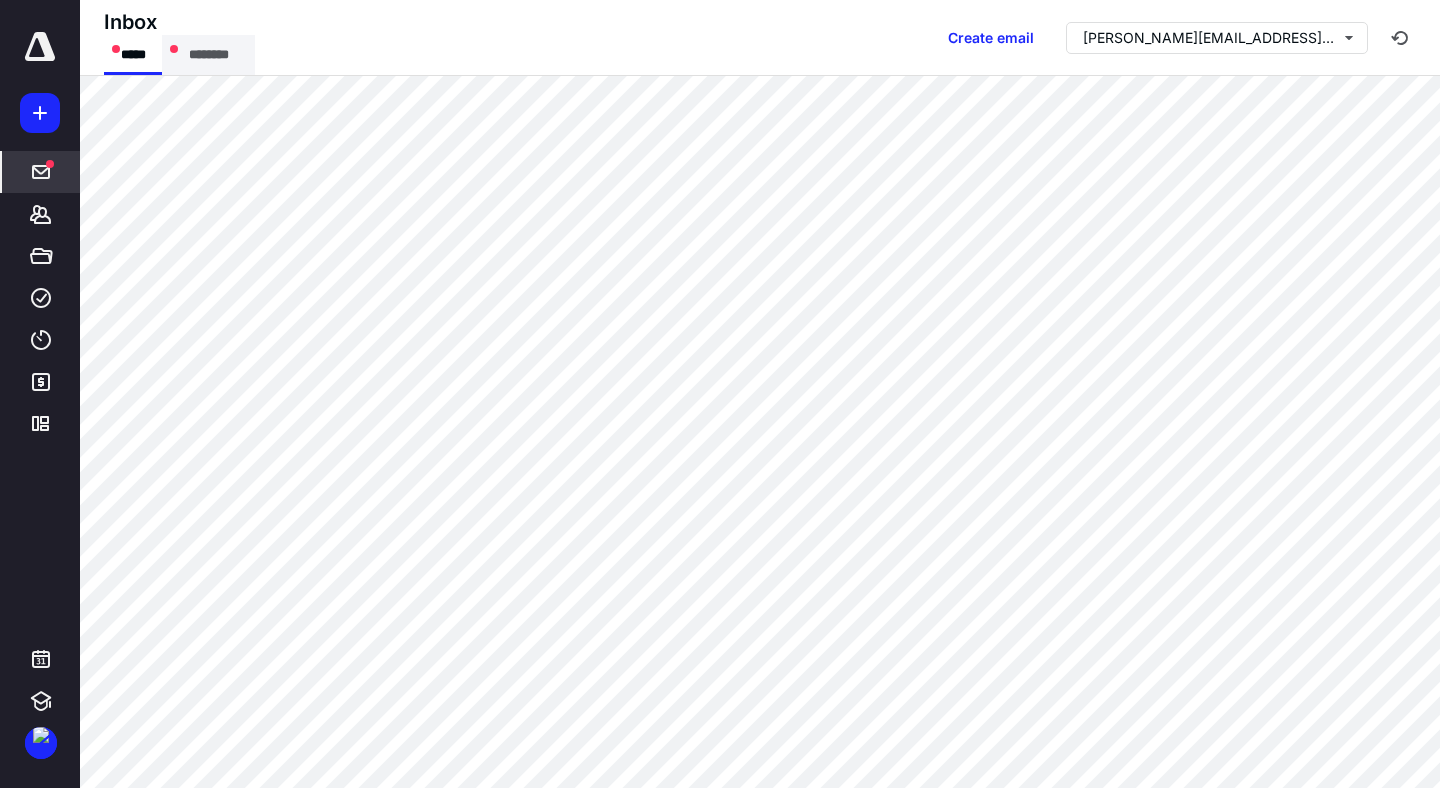 click on "********" at bounding box center [208, 55] 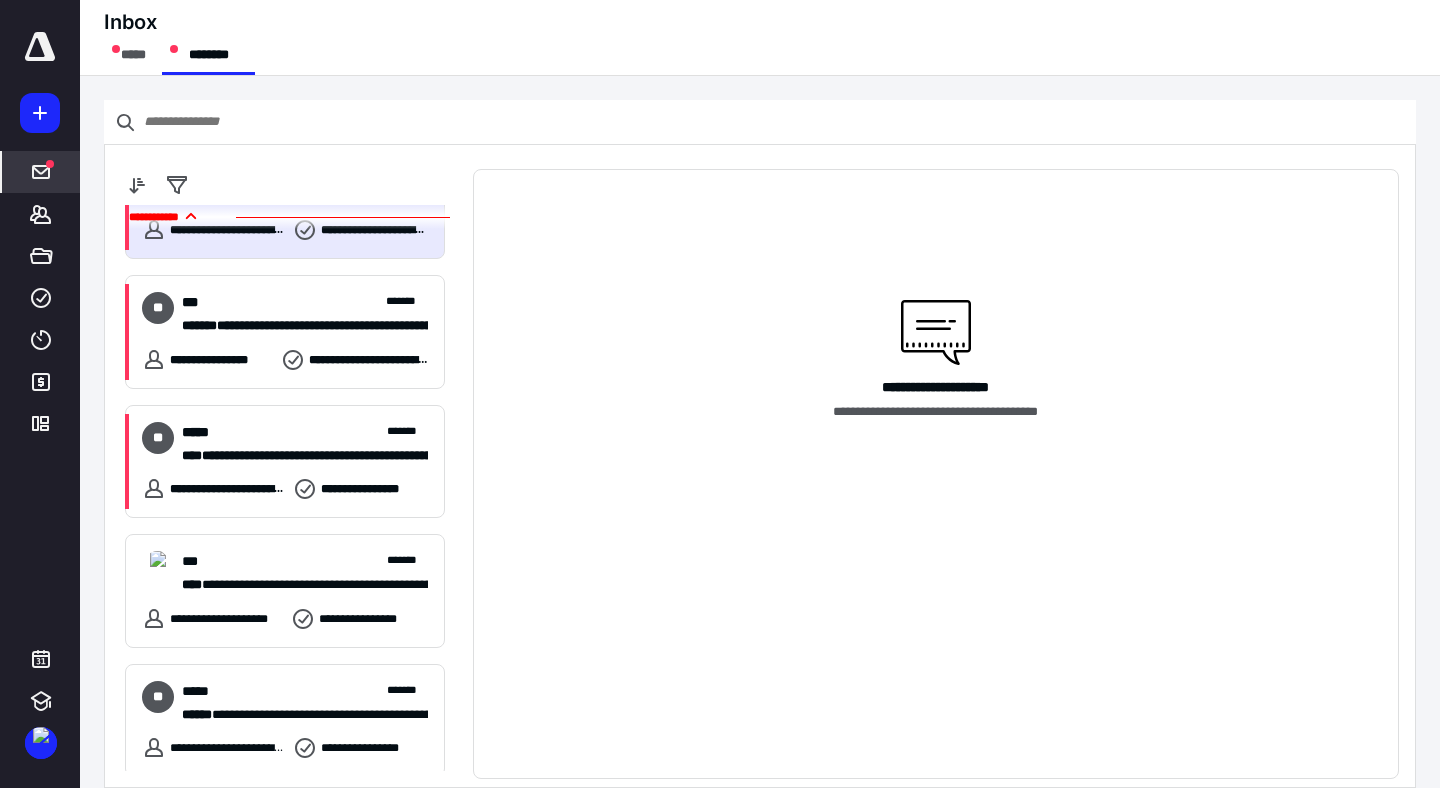 scroll, scrollTop: 450, scrollLeft: 0, axis: vertical 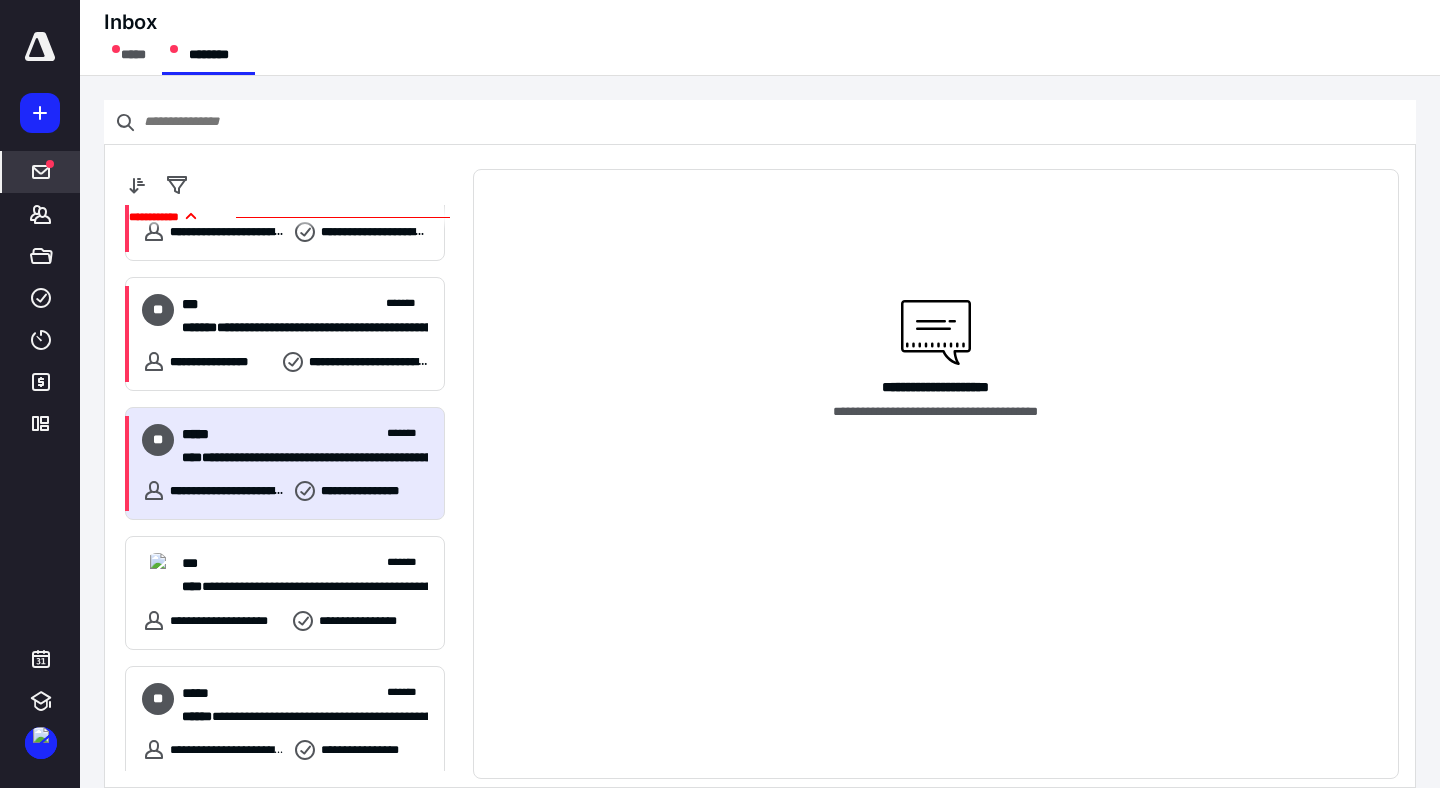 click on "**********" at bounding box center [305, 446] 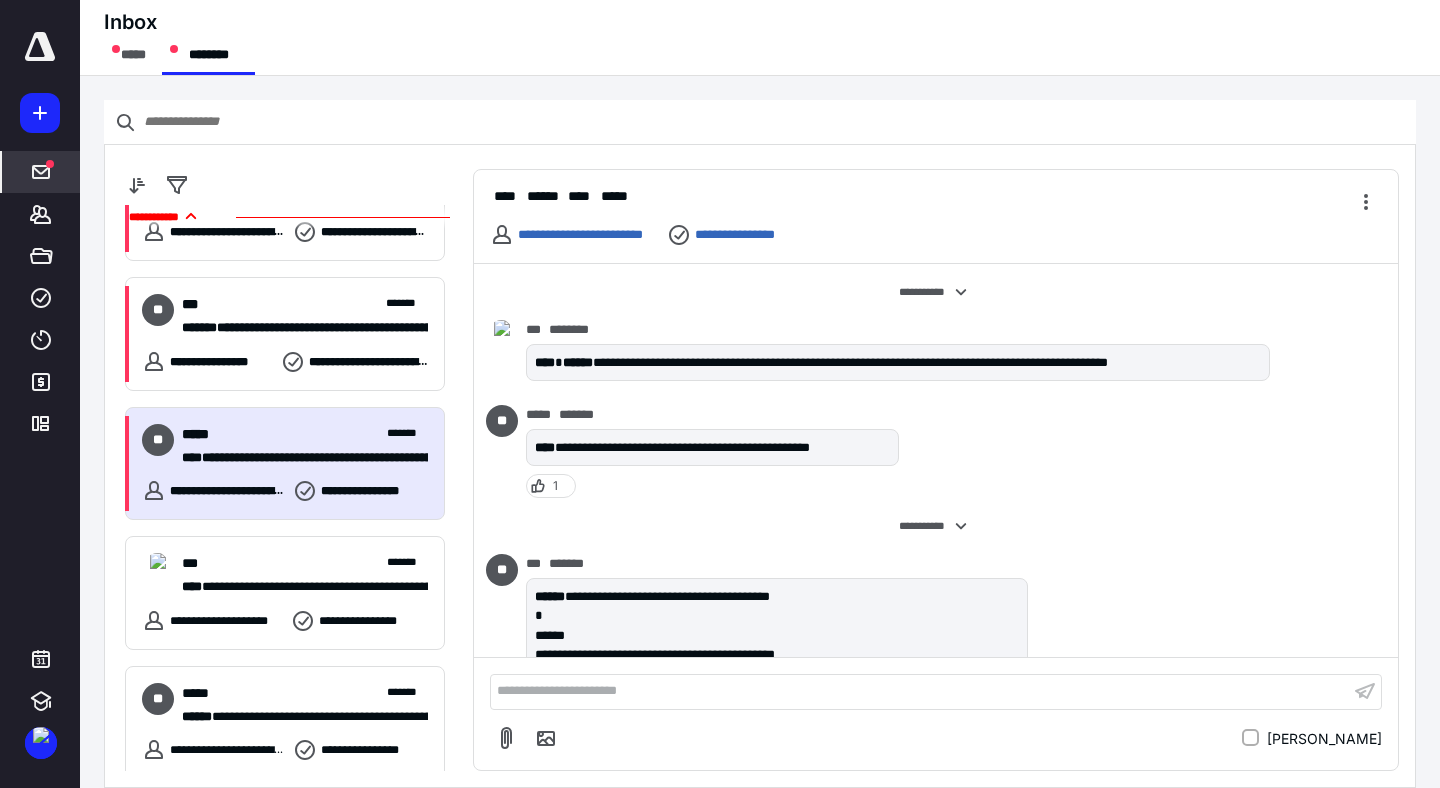 scroll, scrollTop: 275, scrollLeft: 0, axis: vertical 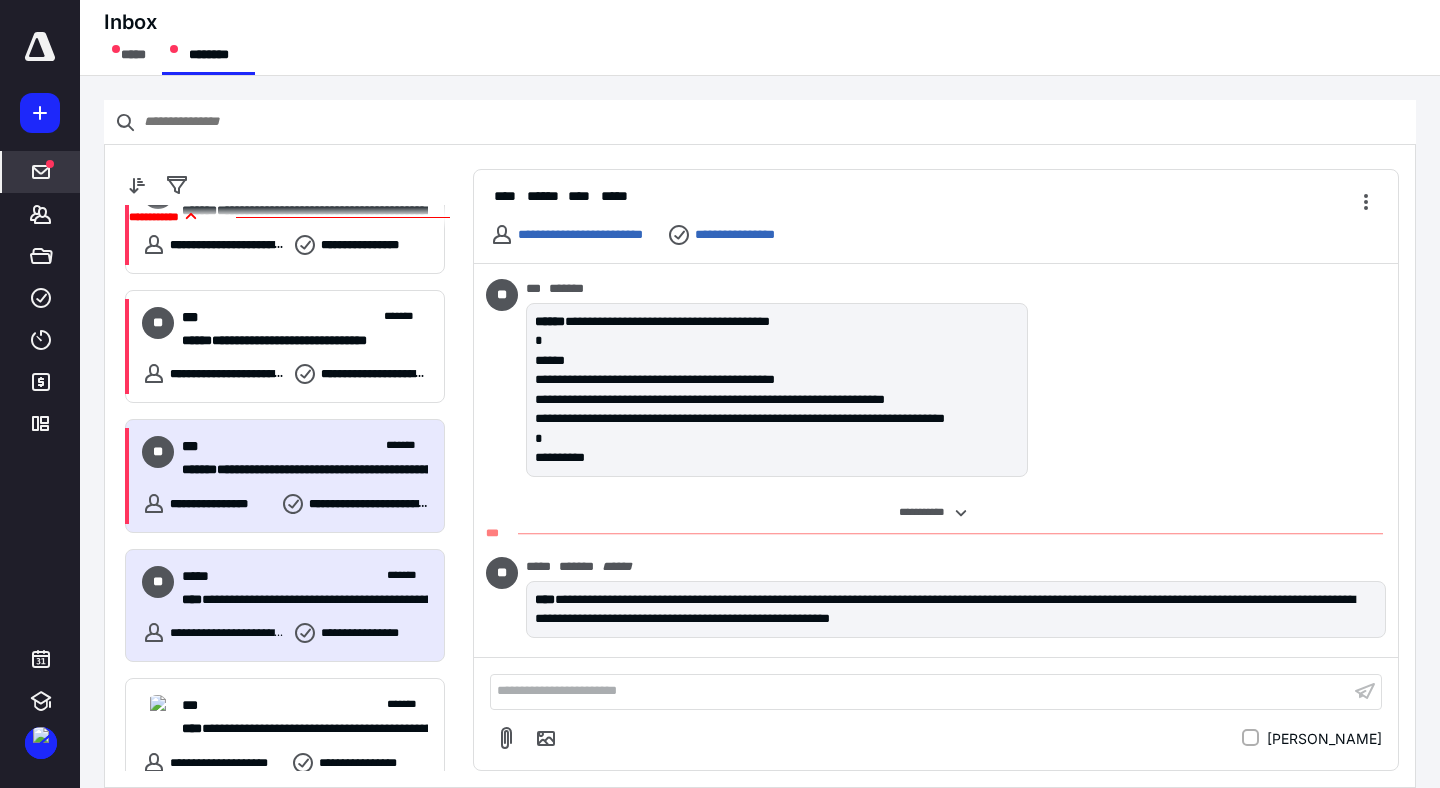click on "**********" at bounding box center [305, 470] 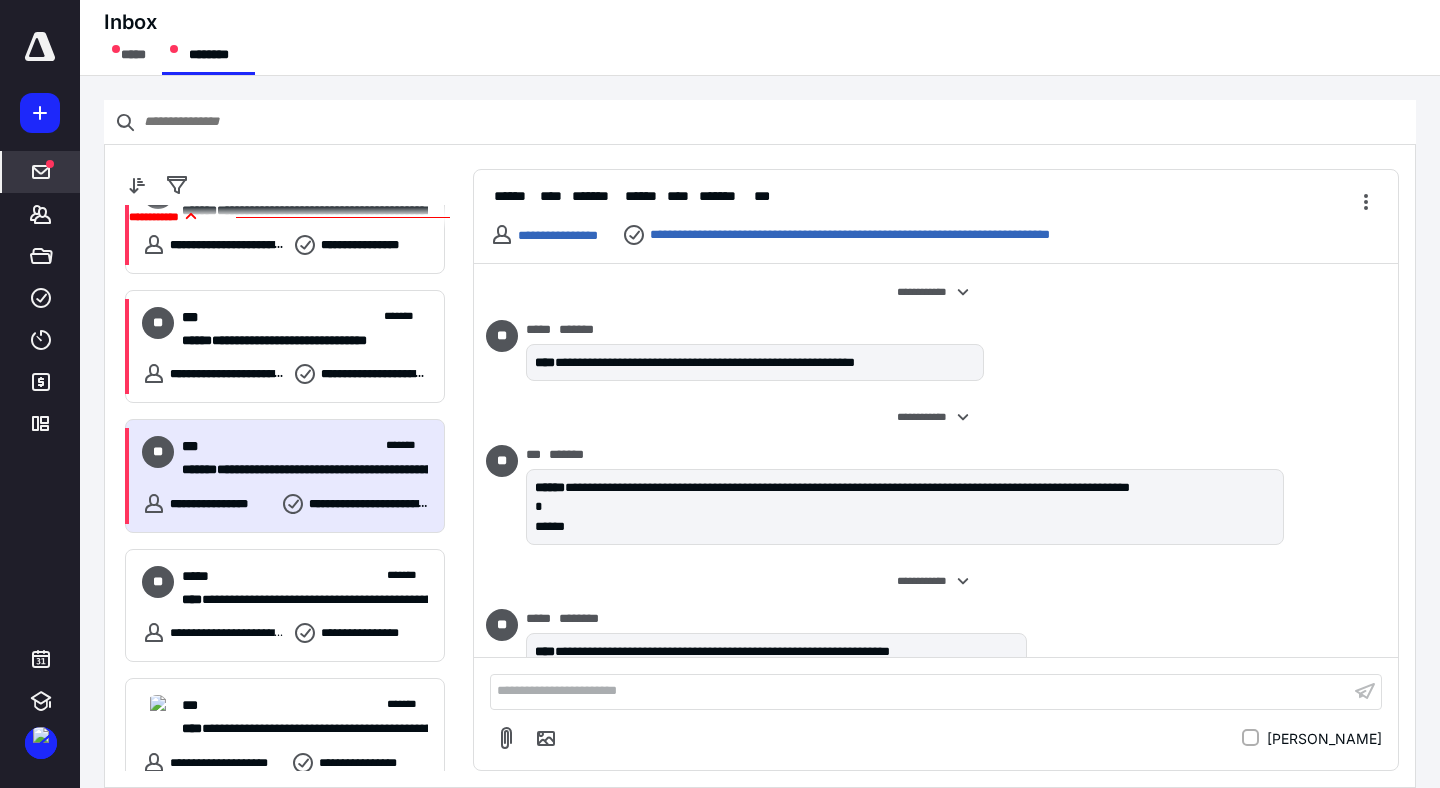 scroll, scrollTop: 1374, scrollLeft: 0, axis: vertical 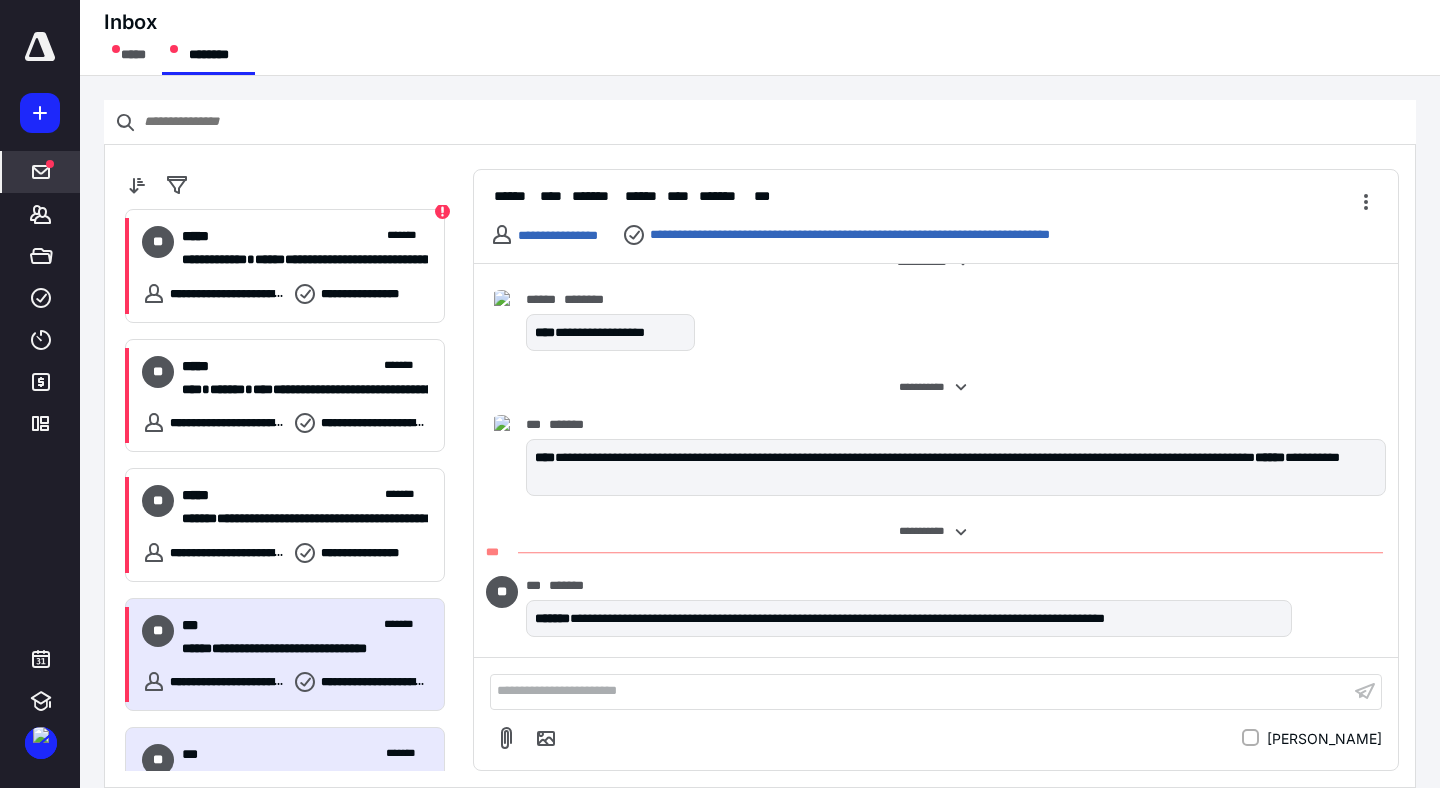click on "**********" at bounding box center [305, 649] 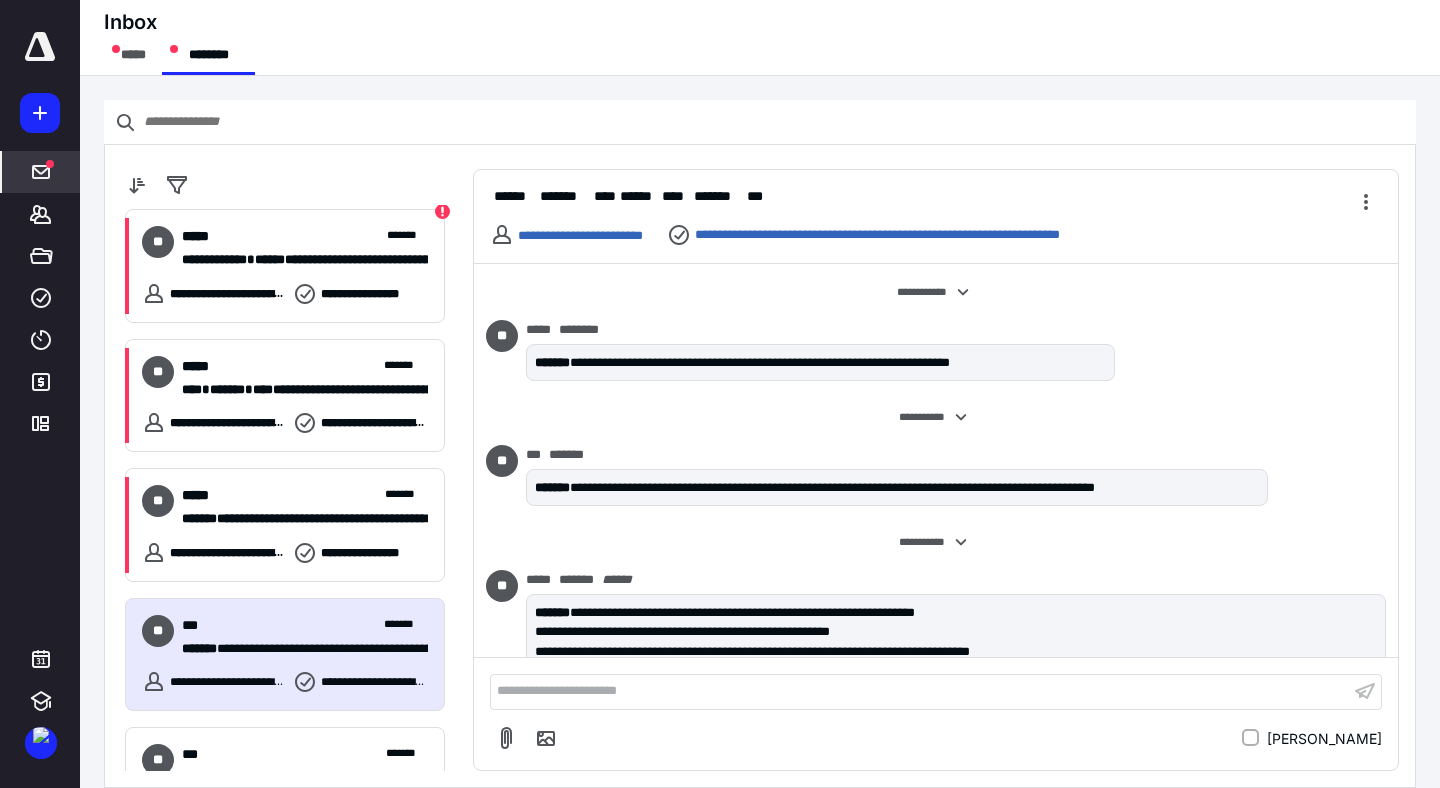 scroll, scrollTop: 696, scrollLeft: 0, axis: vertical 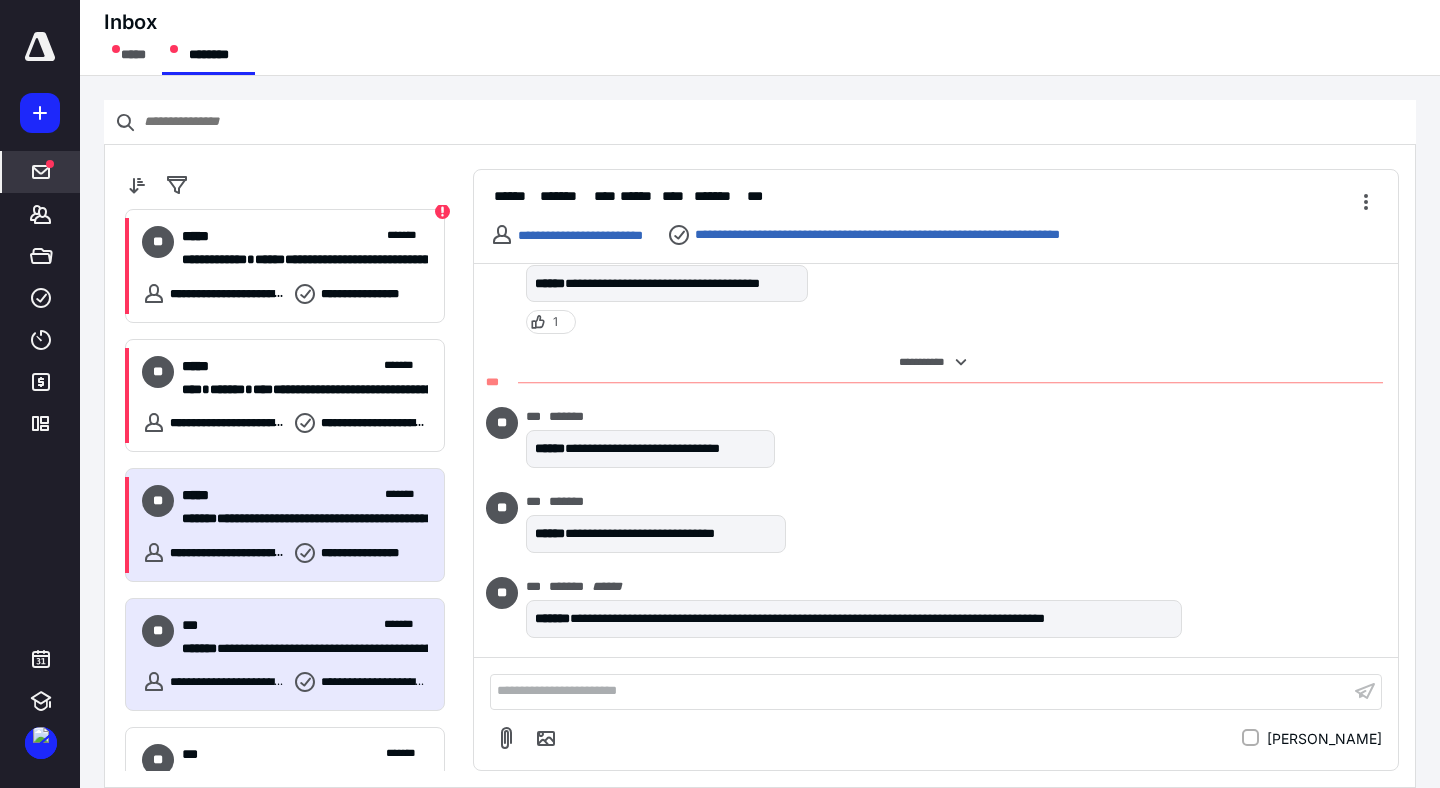 click on "***** *******" at bounding box center [305, 495] 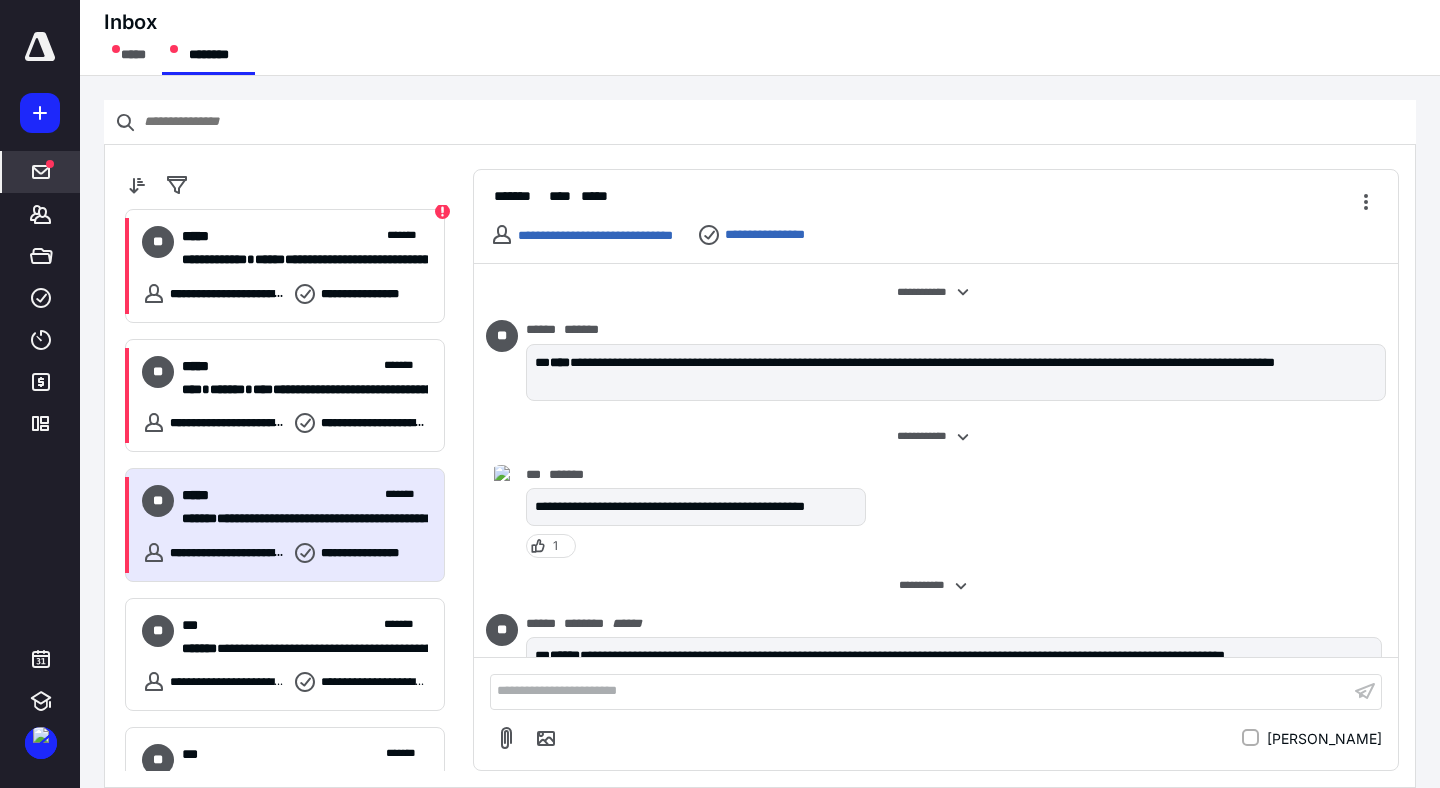 scroll, scrollTop: 347, scrollLeft: 0, axis: vertical 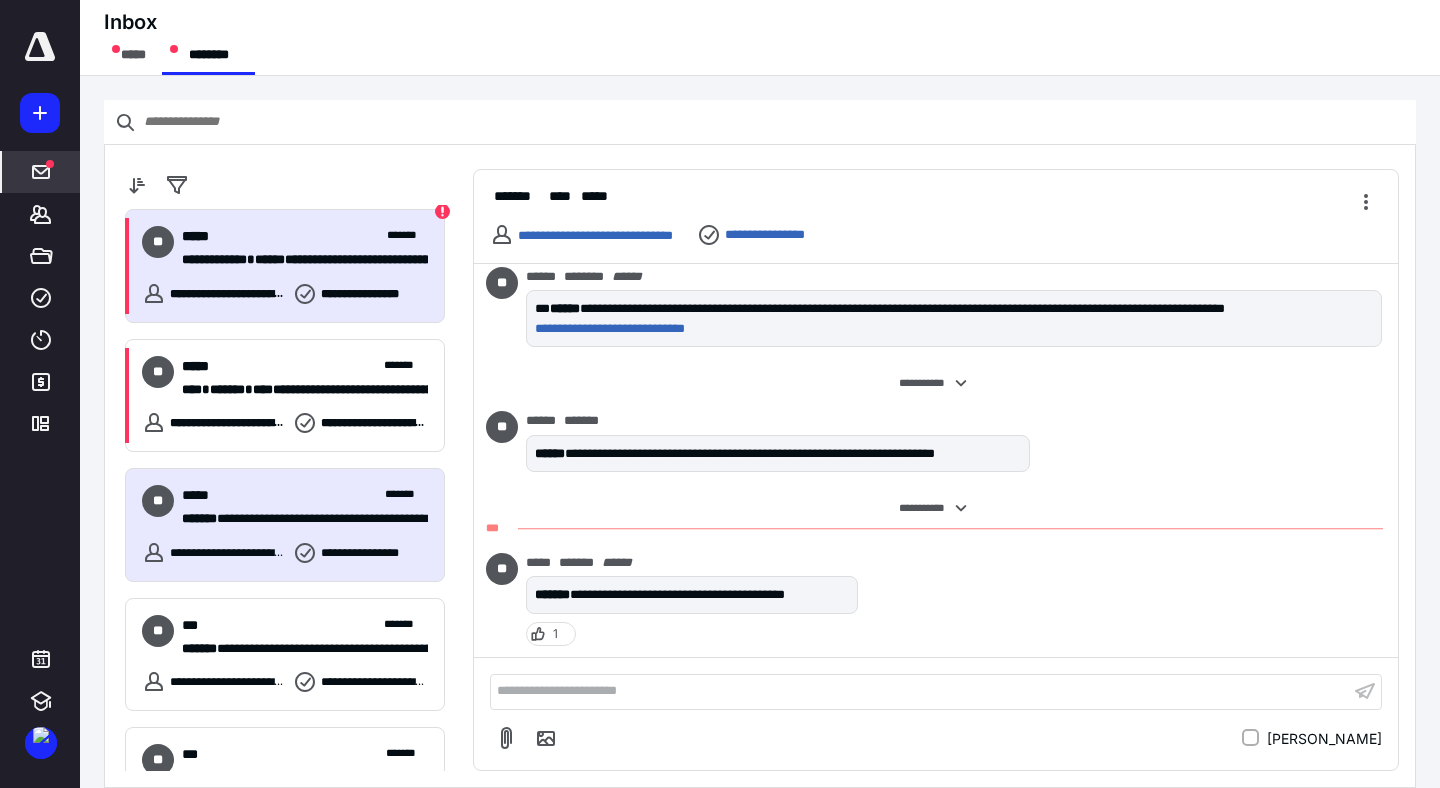 click on "***** *******" at bounding box center [305, 236] 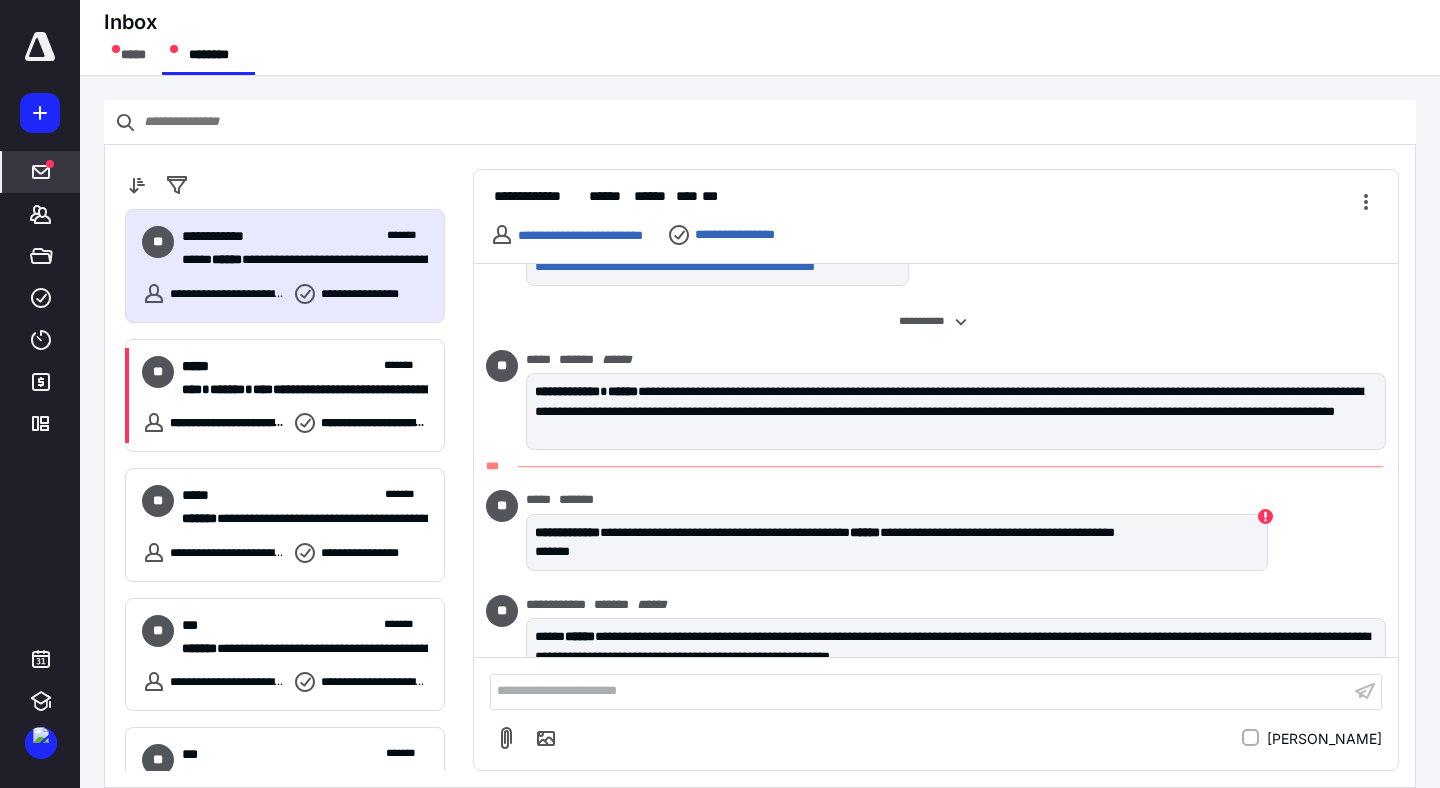 scroll, scrollTop: 1870, scrollLeft: 0, axis: vertical 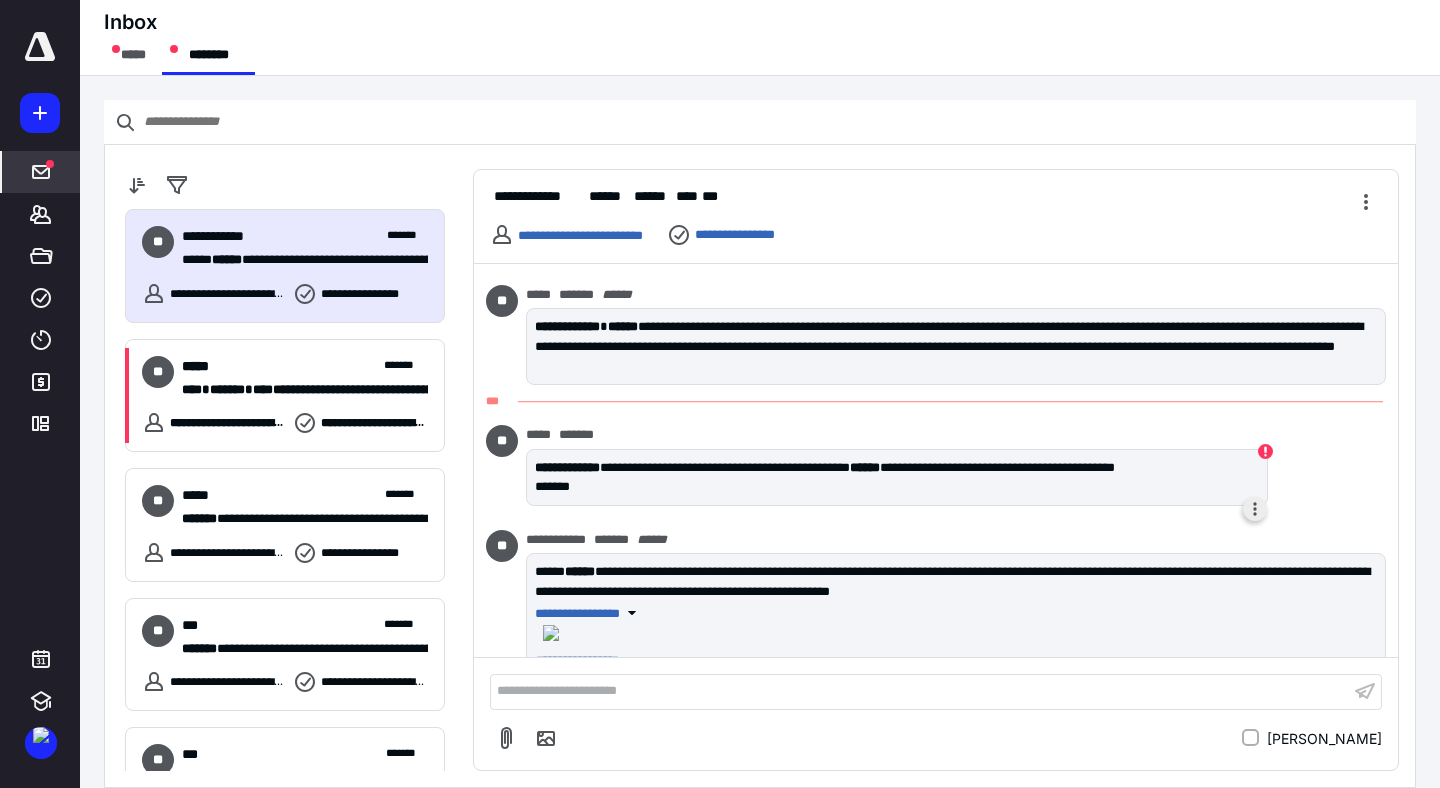 click at bounding box center [1255, 509] 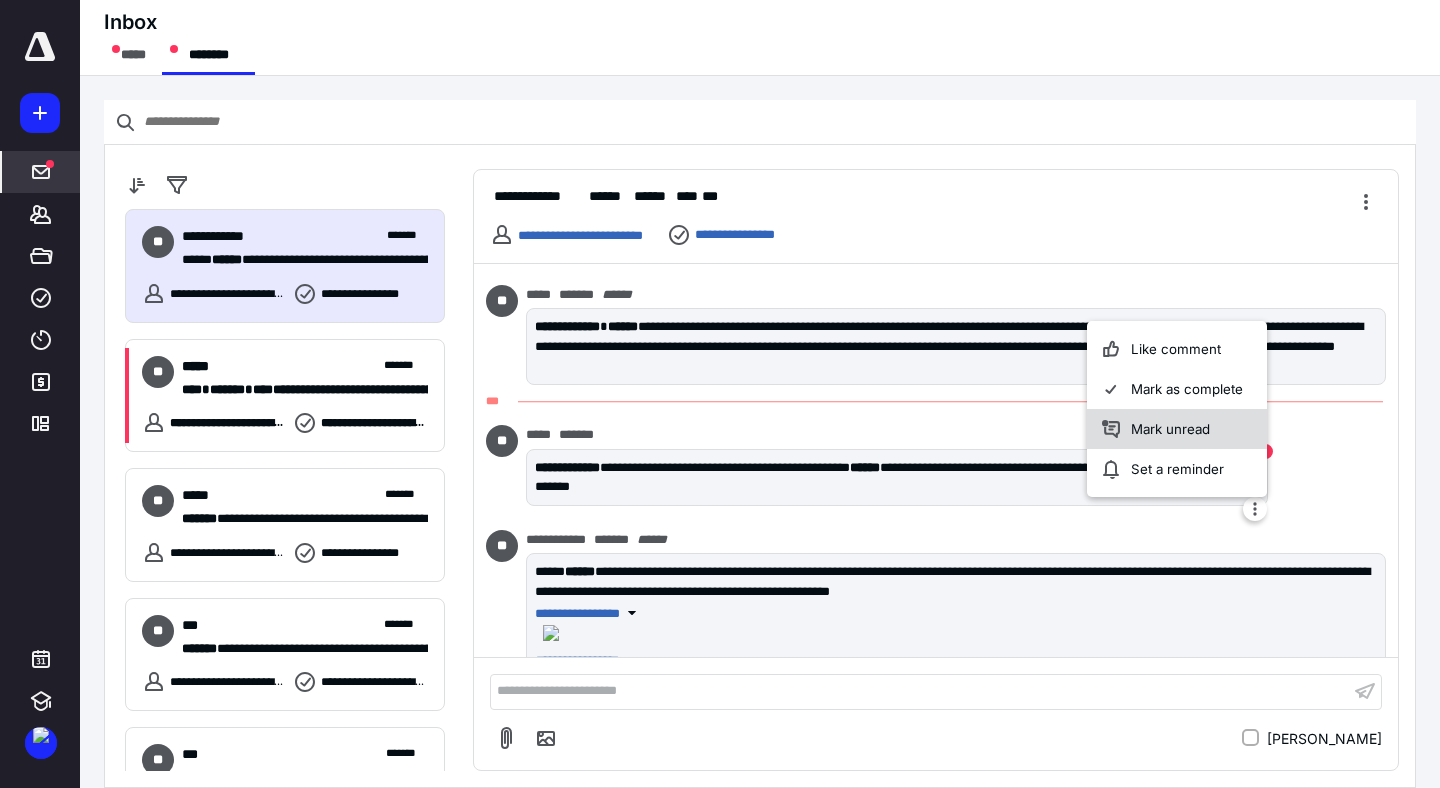 click on "Mark unread" at bounding box center [1177, 429] 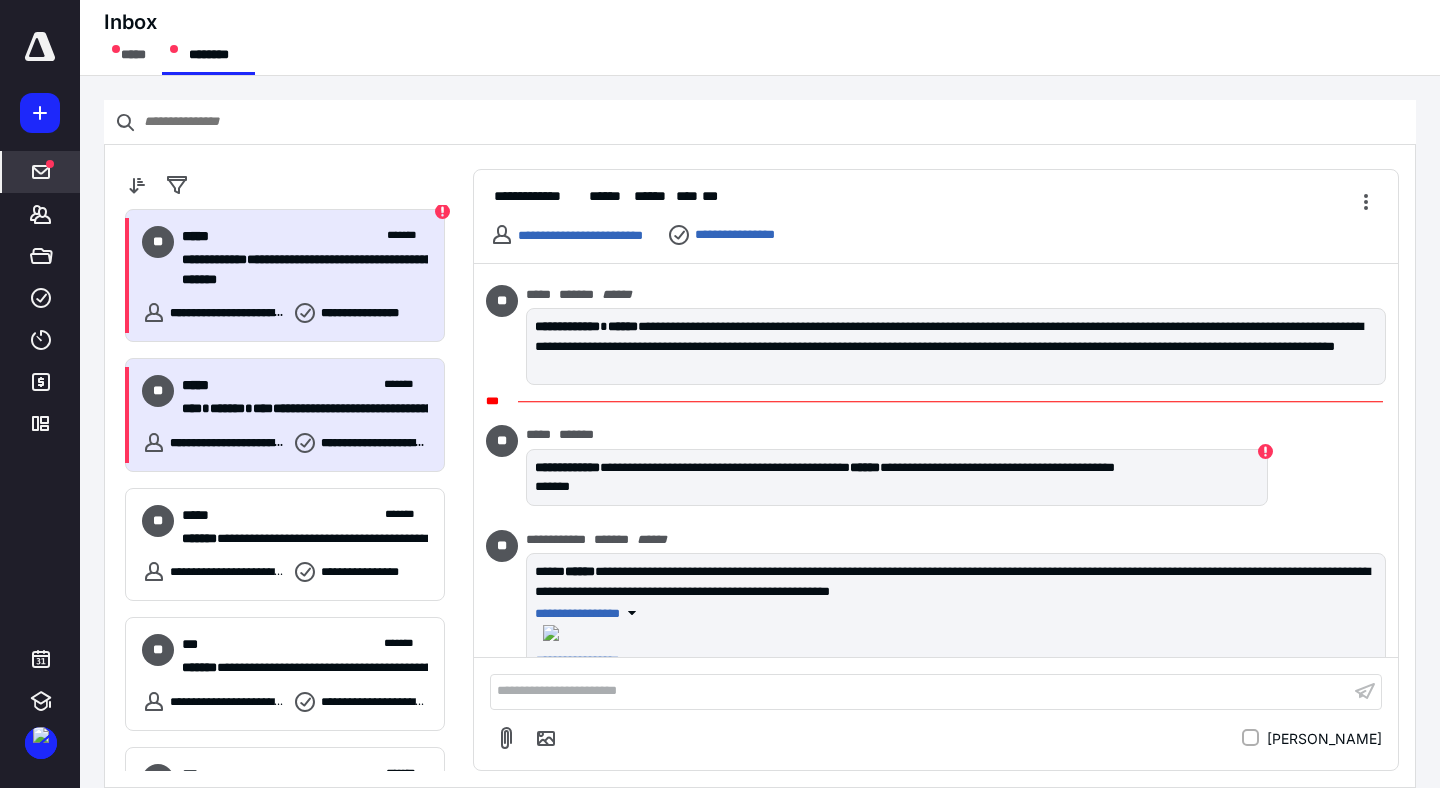 click on "**********" at bounding box center [285, 415] 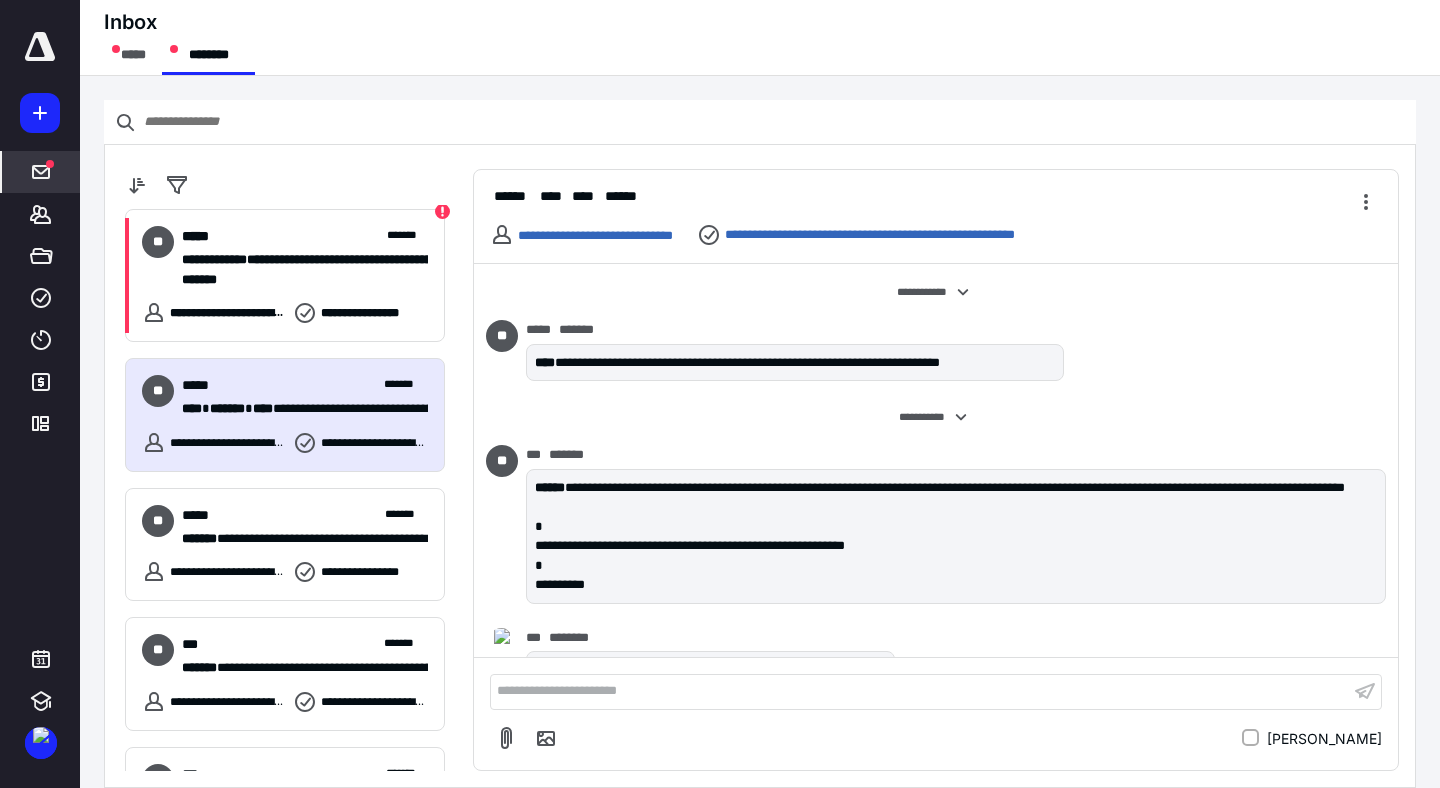 scroll, scrollTop: 488, scrollLeft: 0, axis: vertical 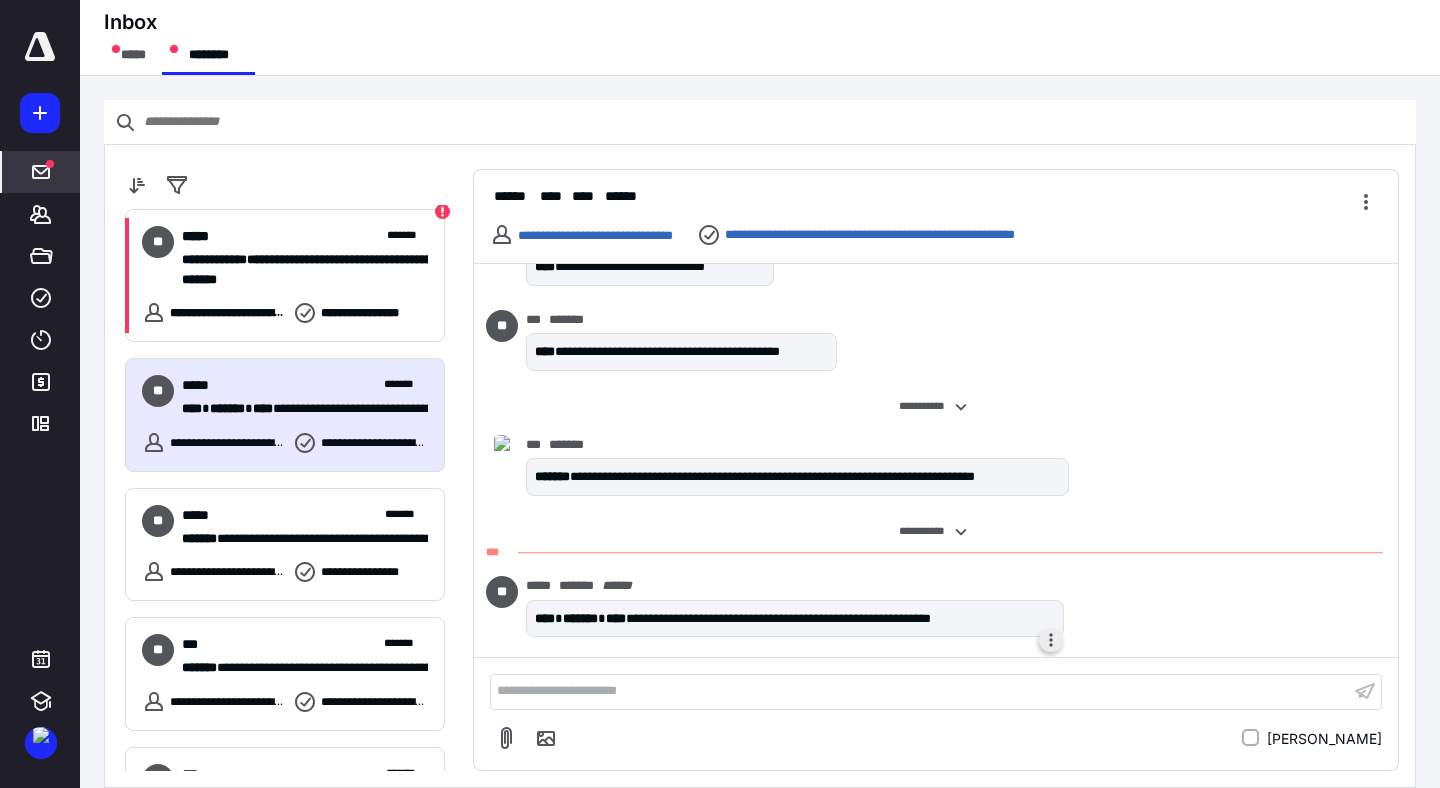click at bounding box center [1051, 640] 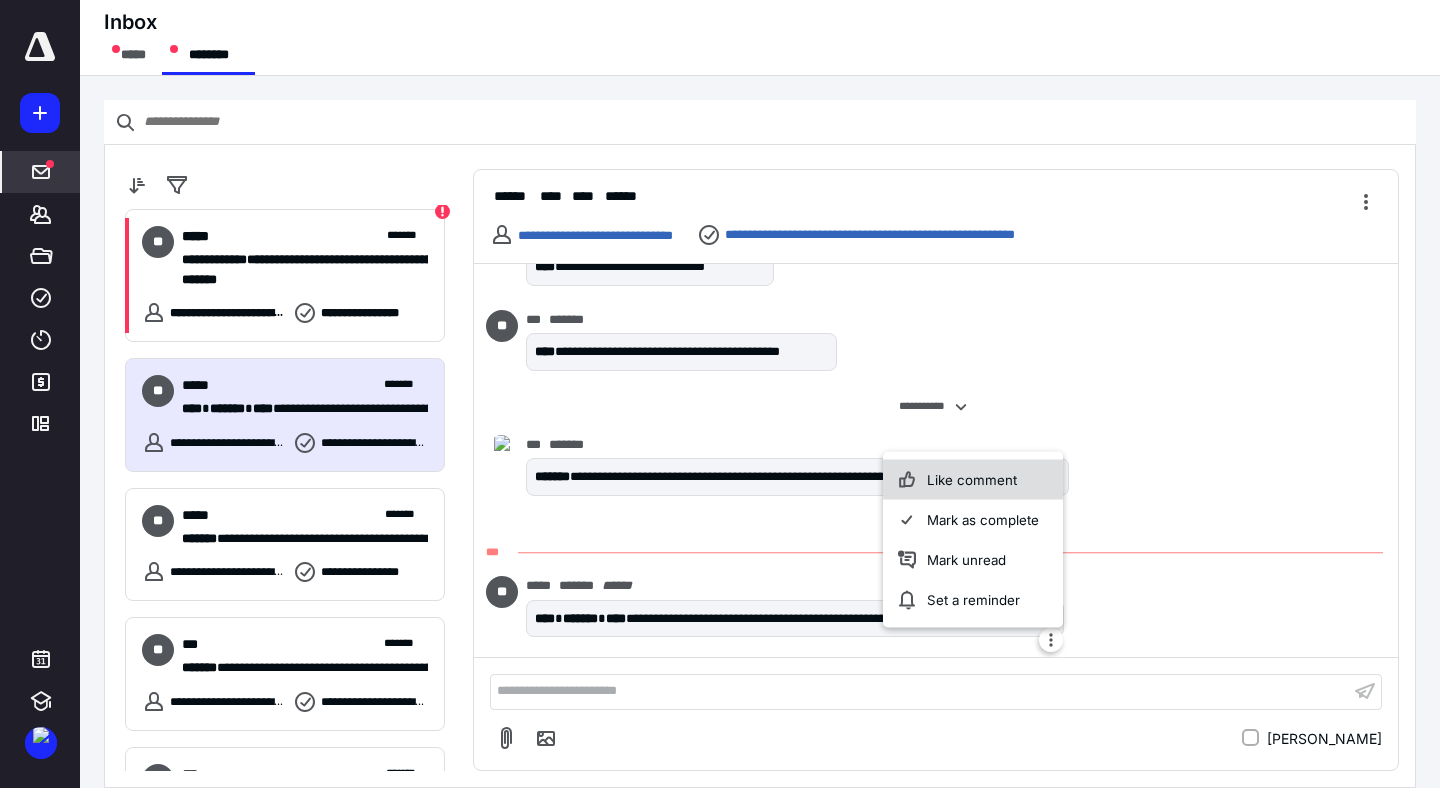 click on "Like comment" at bounding box center (973, 480) 